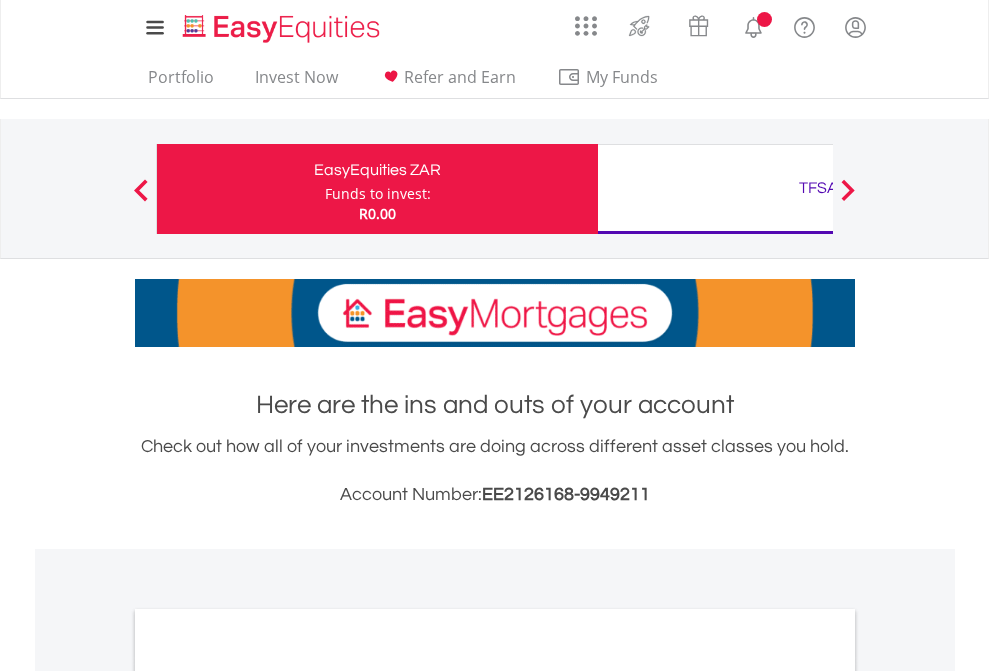 scroll, scrollTop: 0, scrollLeft: 0, axis: both 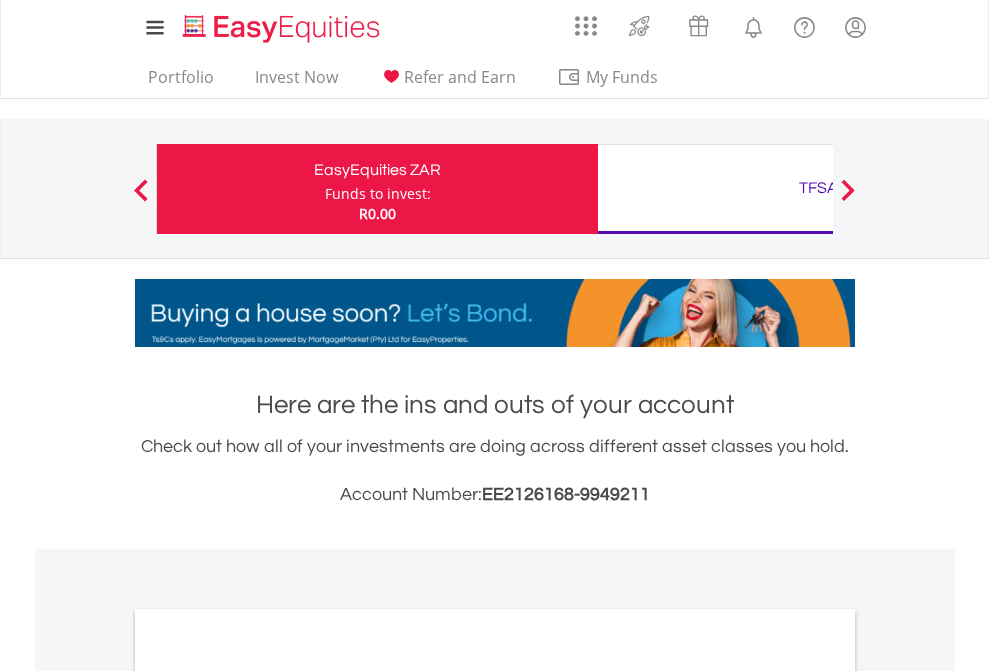 click on "Funds to invest:" at bounding box center [378, 194] 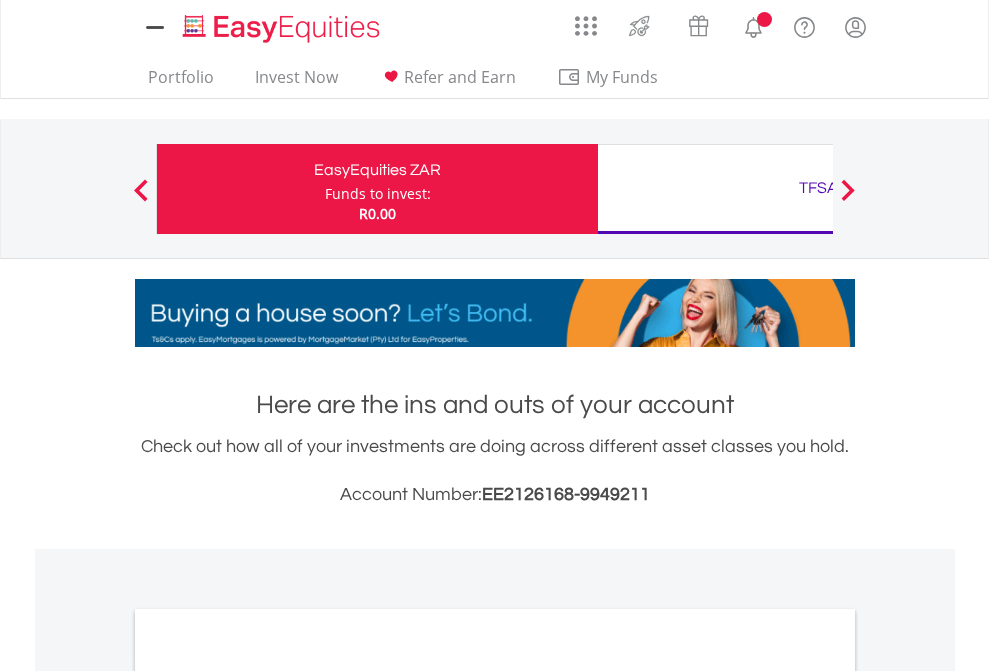 scroll, scrollTop: 0, scrollLeft: 0, axis: both 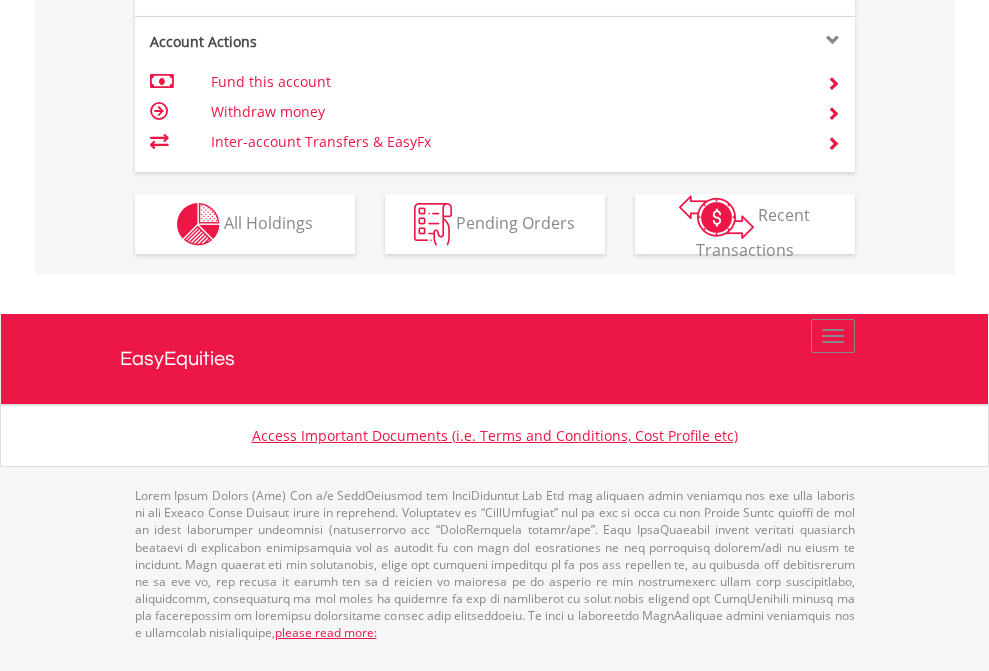 click on "Investment types" at bounding box center (706, -337) 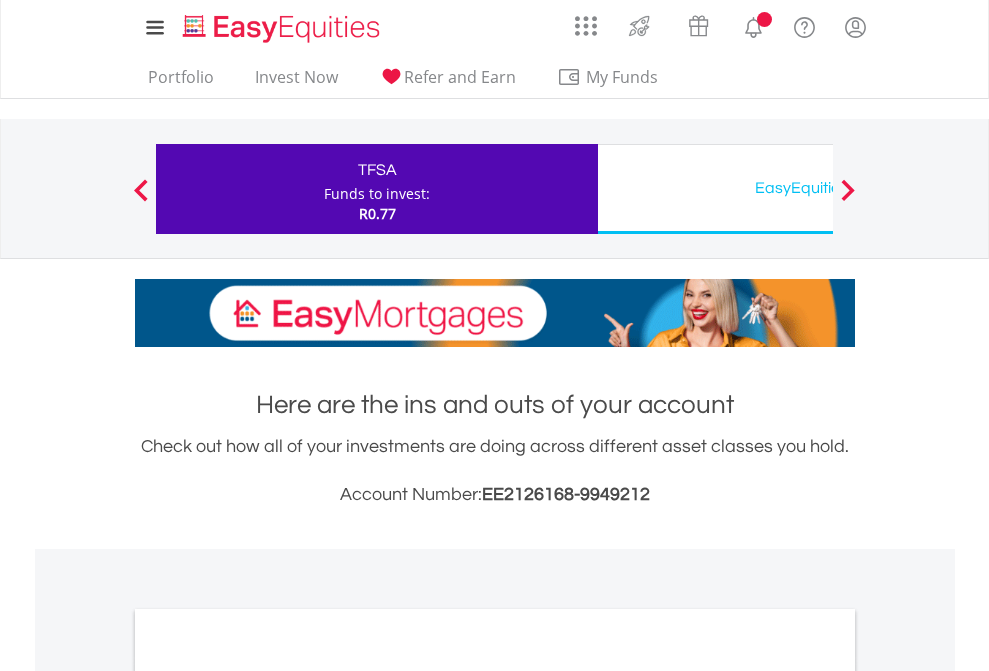 scroll, scrollTop: 0, scrollLeft: 0, axis: both 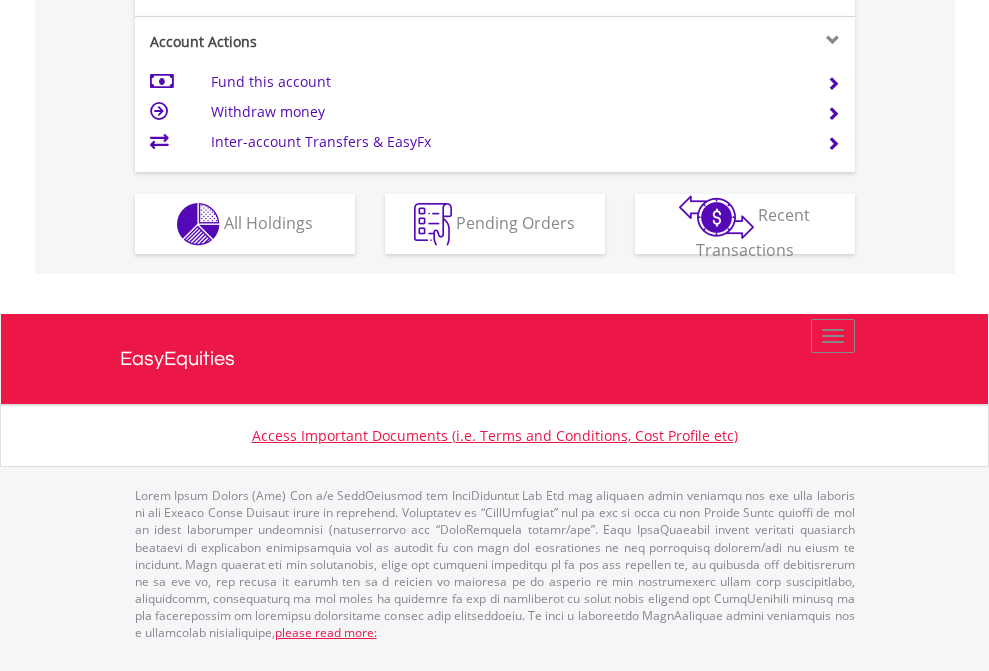 click on "Investment types" at bounding box center [706, -337] 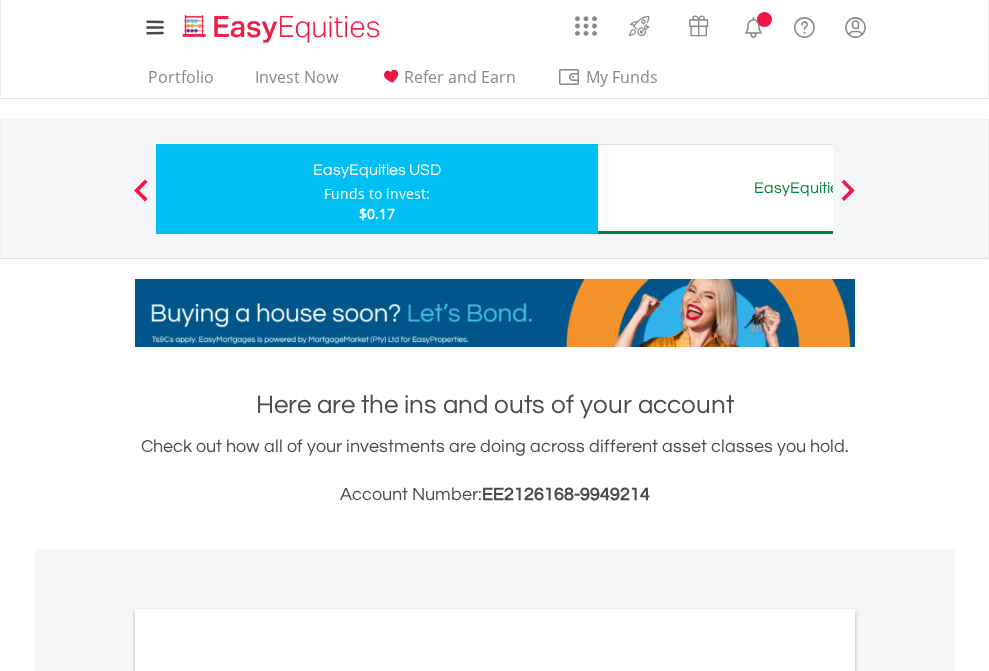 scroll, scrollTop: 0, scrollLeft: 0, axis: both 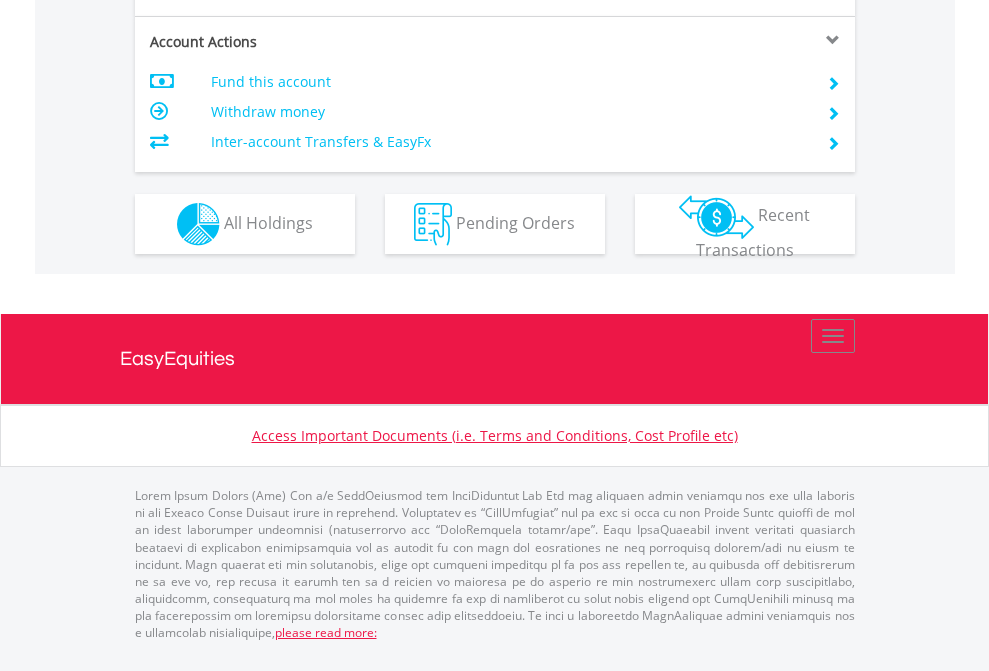 click on "Investment types" at bounding box center (706, -337) 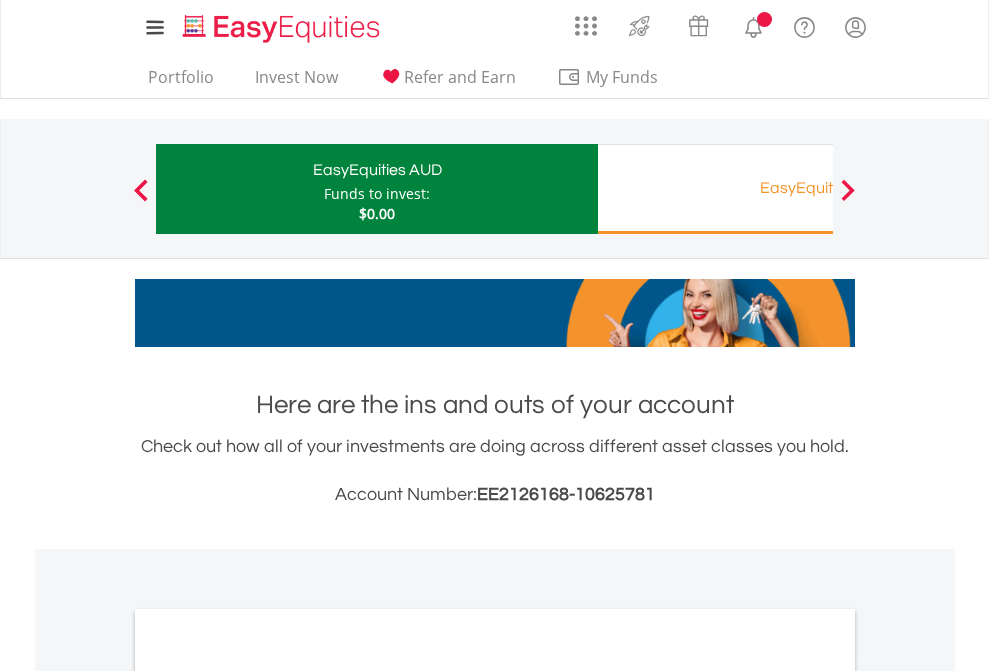 scroll, scrollTop: 0, scrollLeft: 0, axis: both 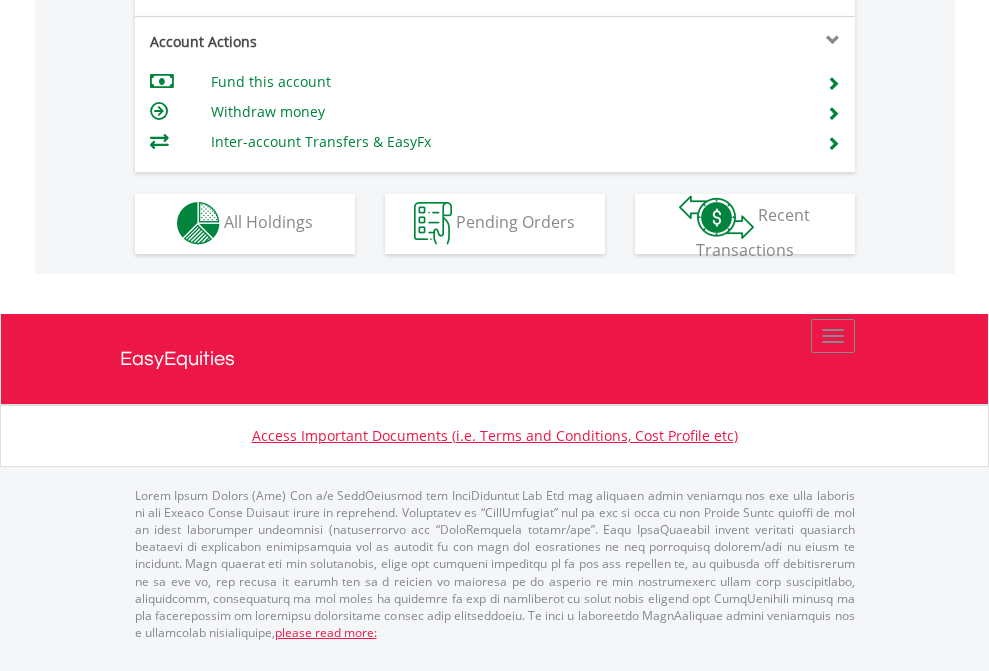click on "Investment types" at bounding box center (706, -353) 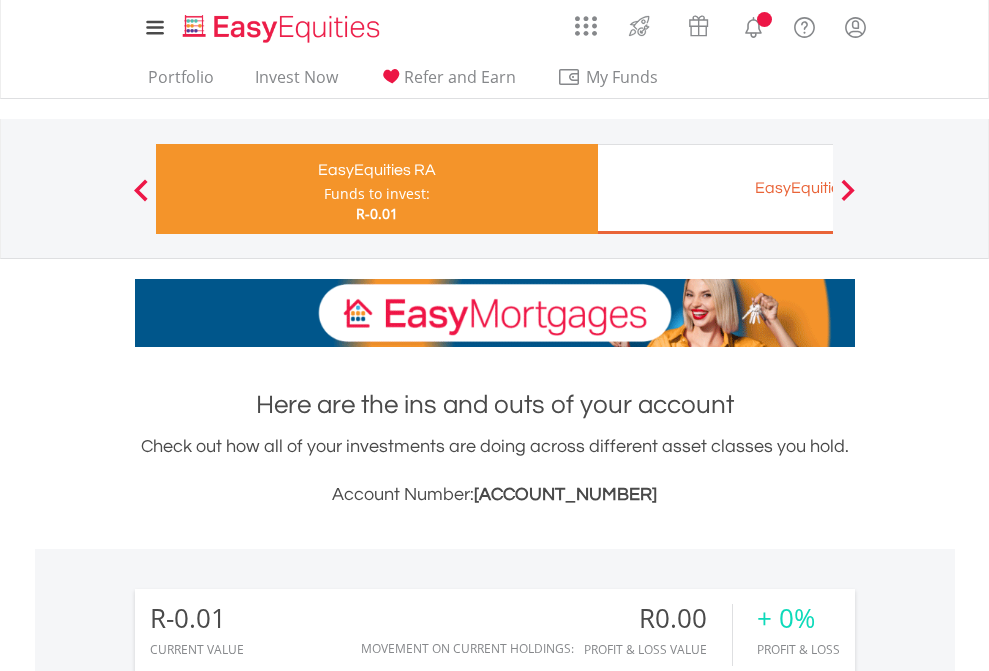 scroll, scrollTop: 0, scrollLeft: 0, axis: both 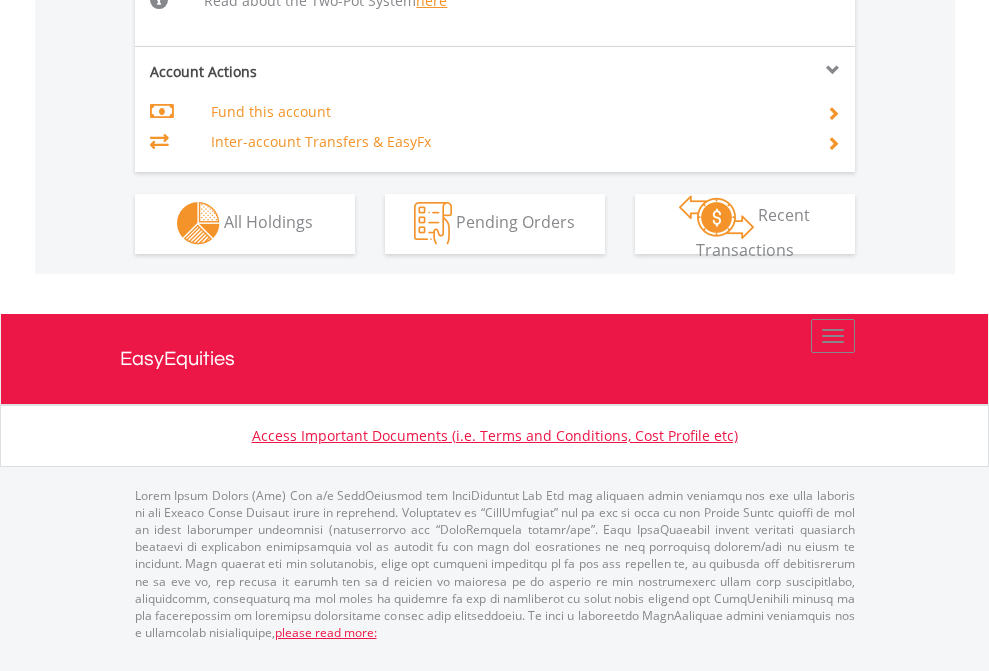 click on "Investment types" at bounding box center (706, -534) 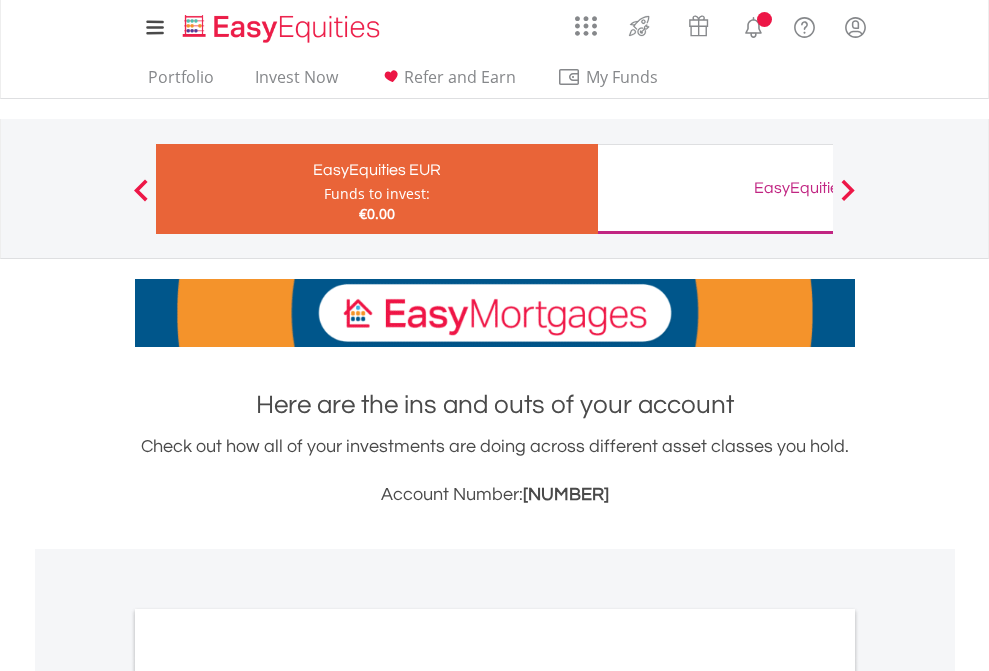 scroll, scrollTop: 0, scrollLeft: 0, axis: both 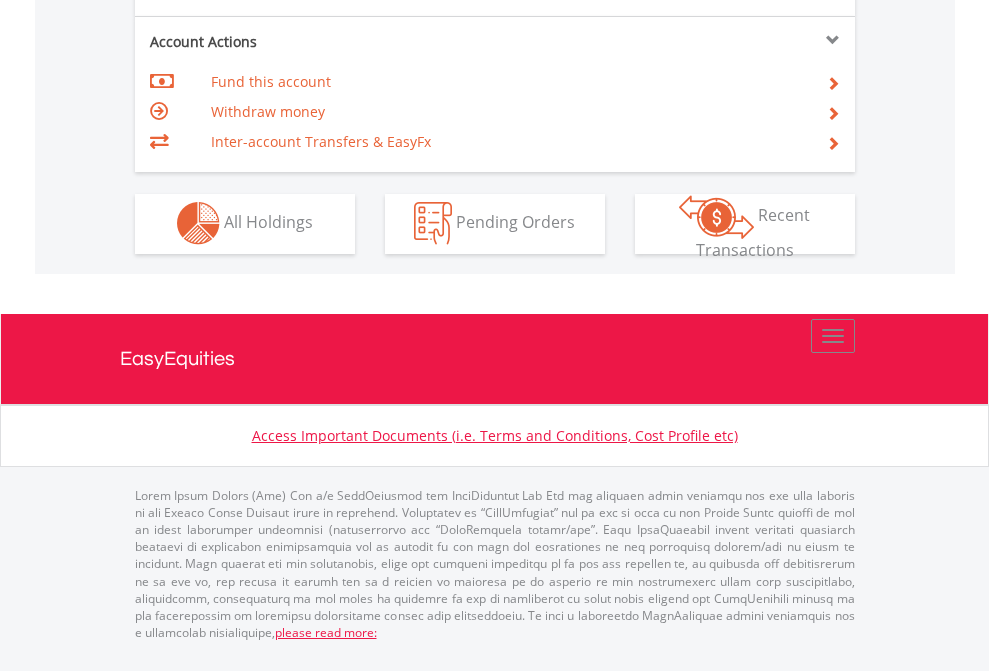 click on "Investment types" at bounding box center [706, -353] 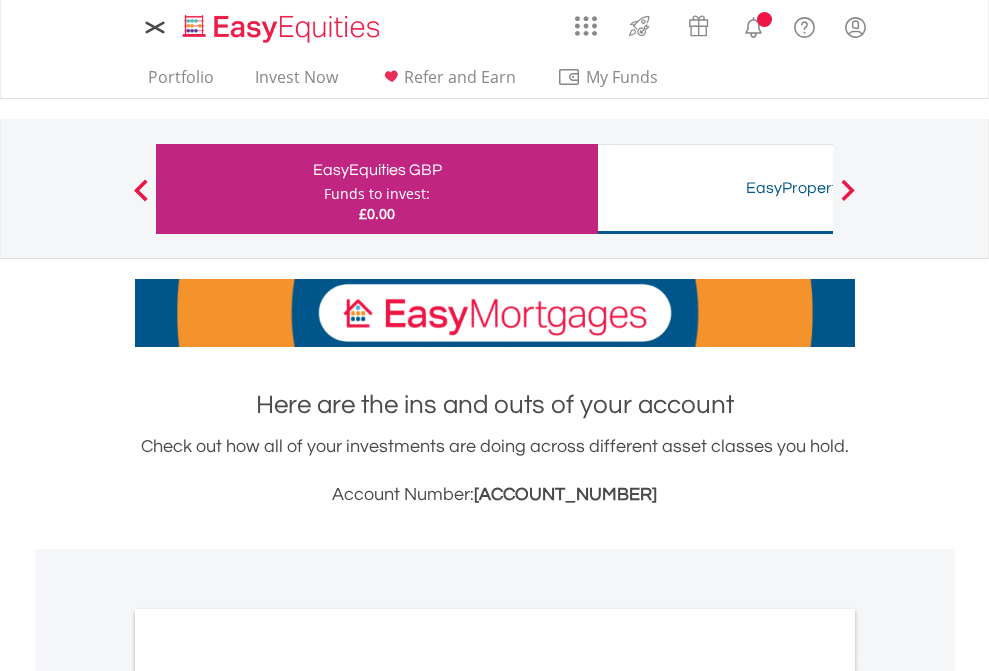 scroll, scrollTop: 0, scrollLeft: 0, axis: both 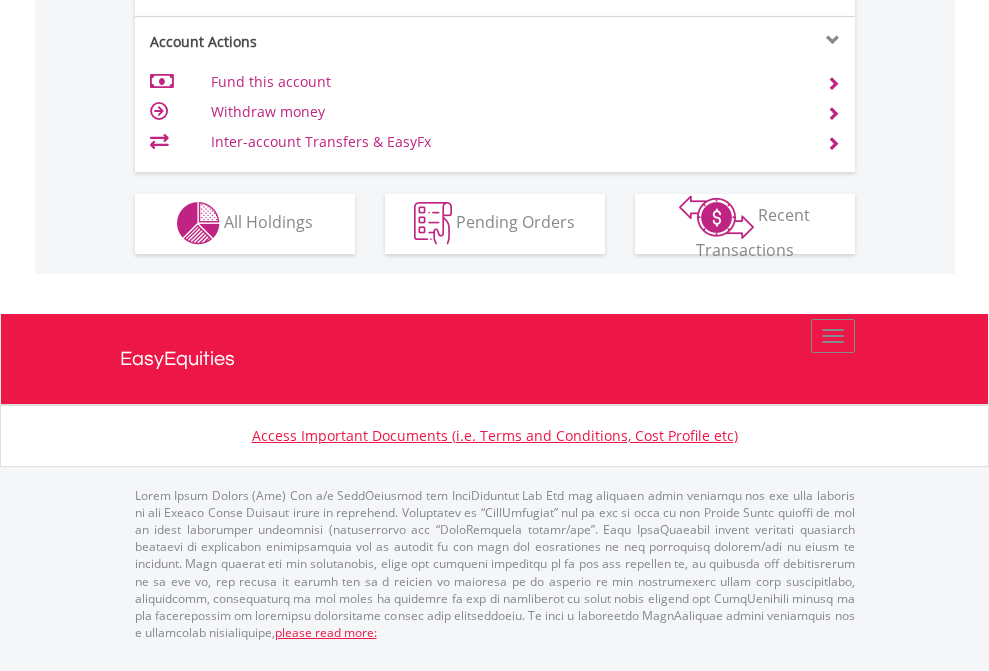 click on "Investment types" at bounding box center [706, -353] 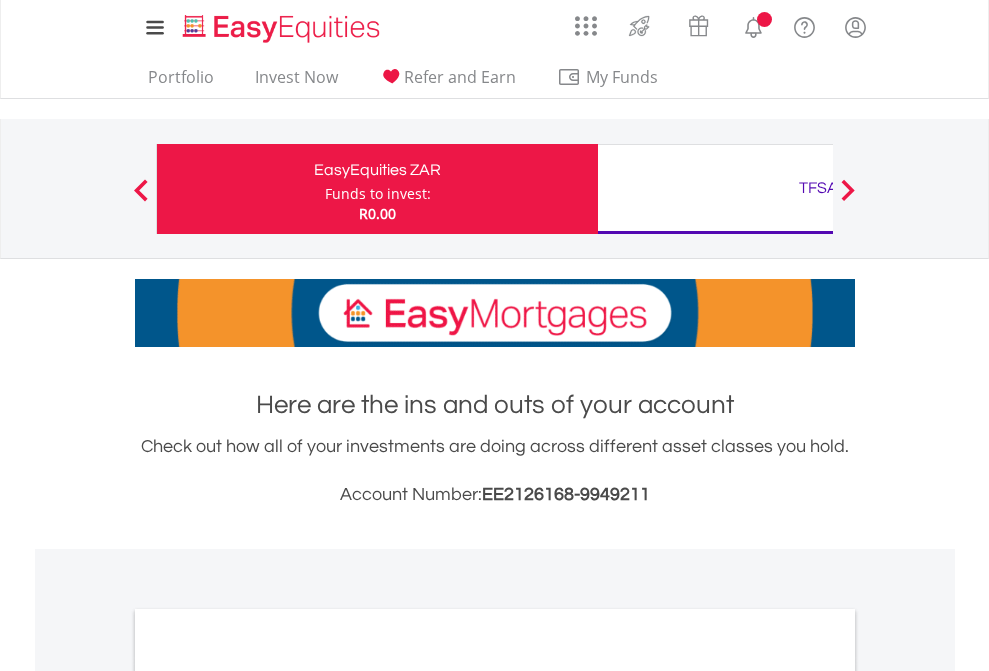 scroll, scrollTop: 1202, scrollLeft: 0, axis: vertical 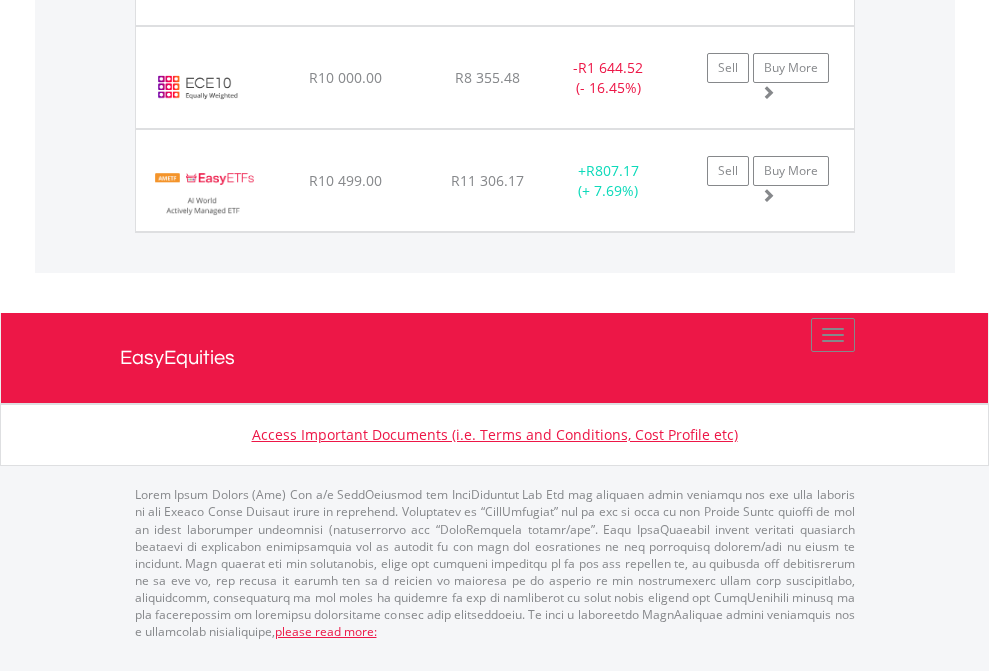 click on "TFSA" at bounding box center (818, -1585) 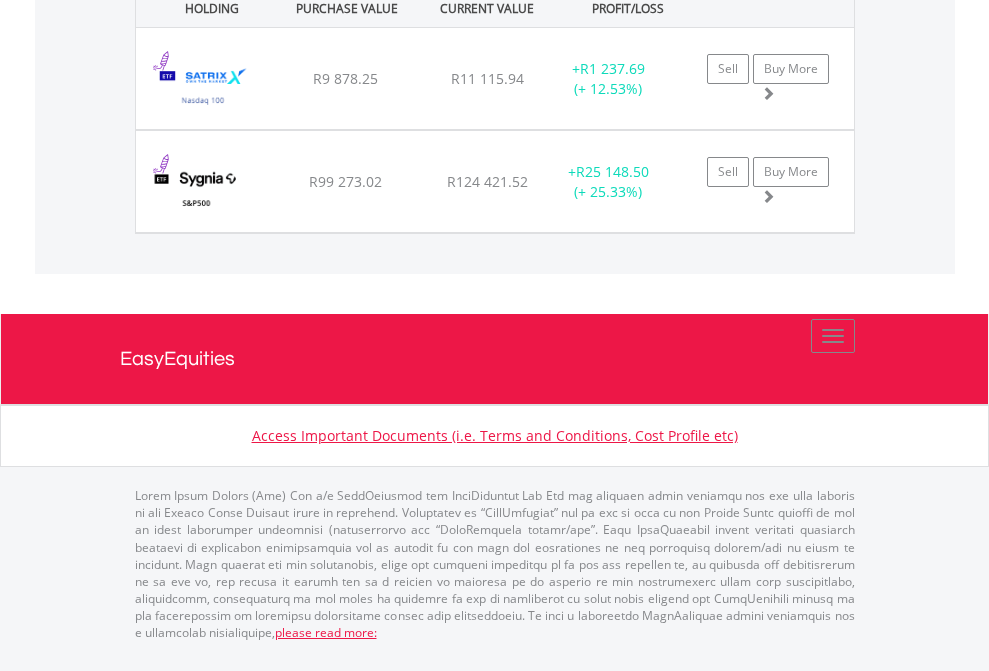 click on "EasyEquities USD" at bounding box center (818, -1071) 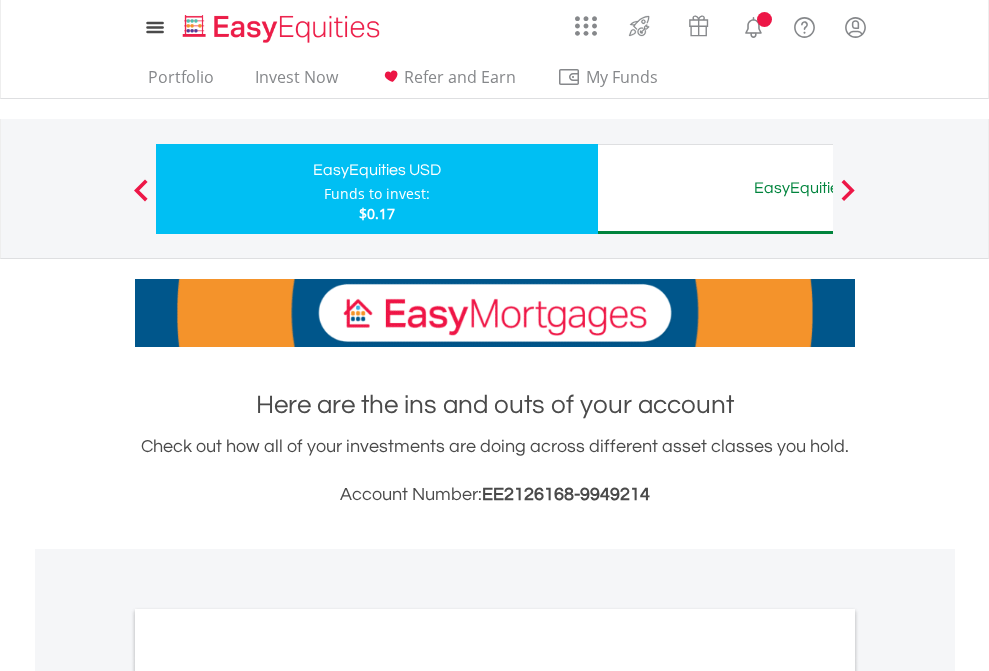 scroll, scrollTop: 1202, scrollLeft: 0, axis: vertical 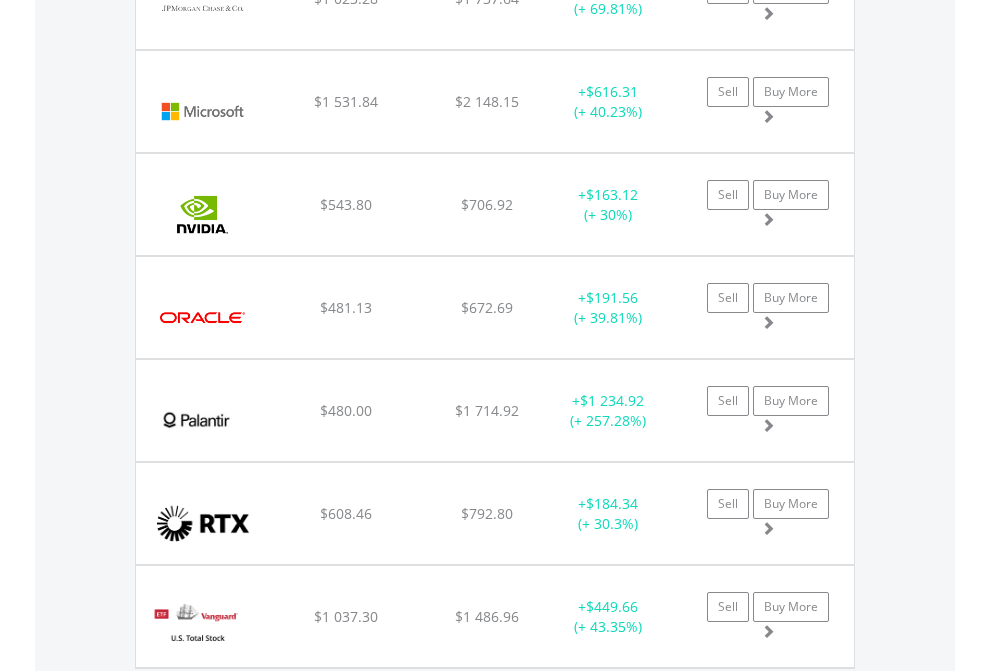 click on "EasyEquities AUD" at bounding box center (818, -2076) 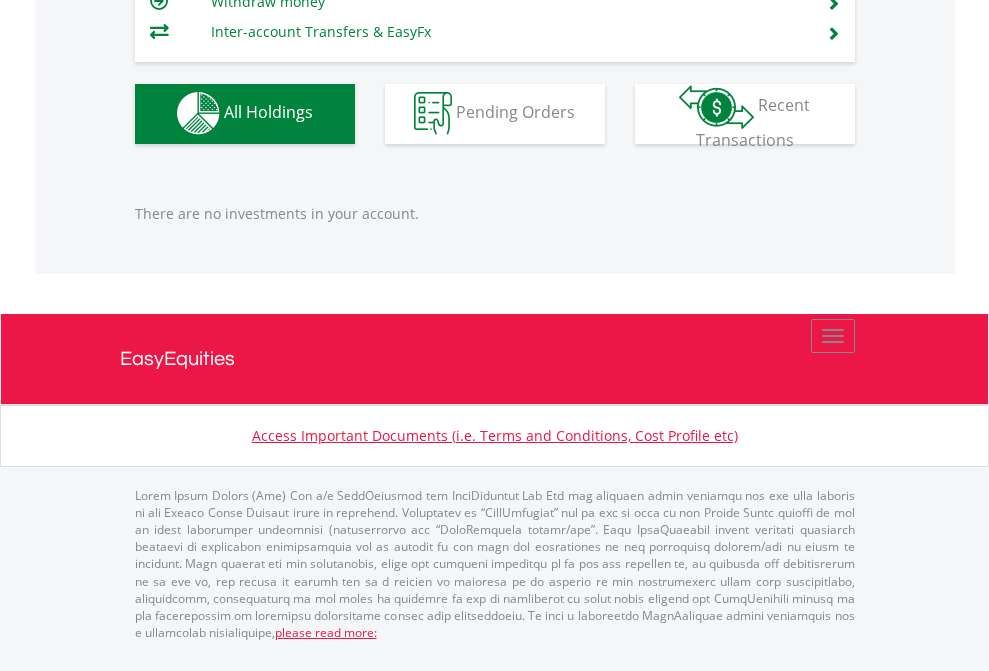 scroll, scrollTop: 1980, scrollLeft: 0, axis: vertical 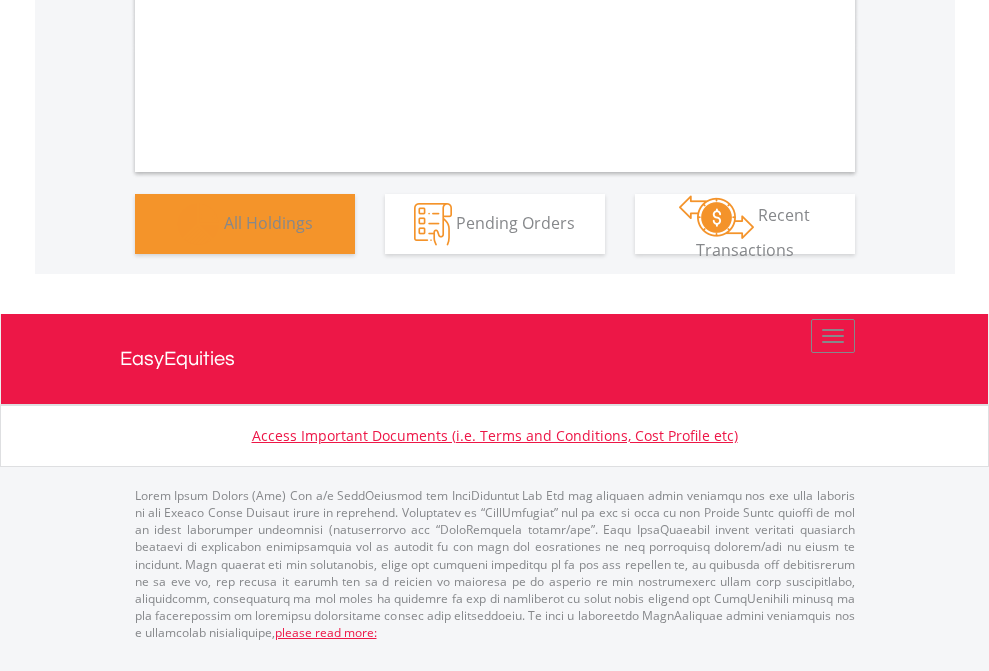 click on "All Holdings" at bounding box center [268, 222] 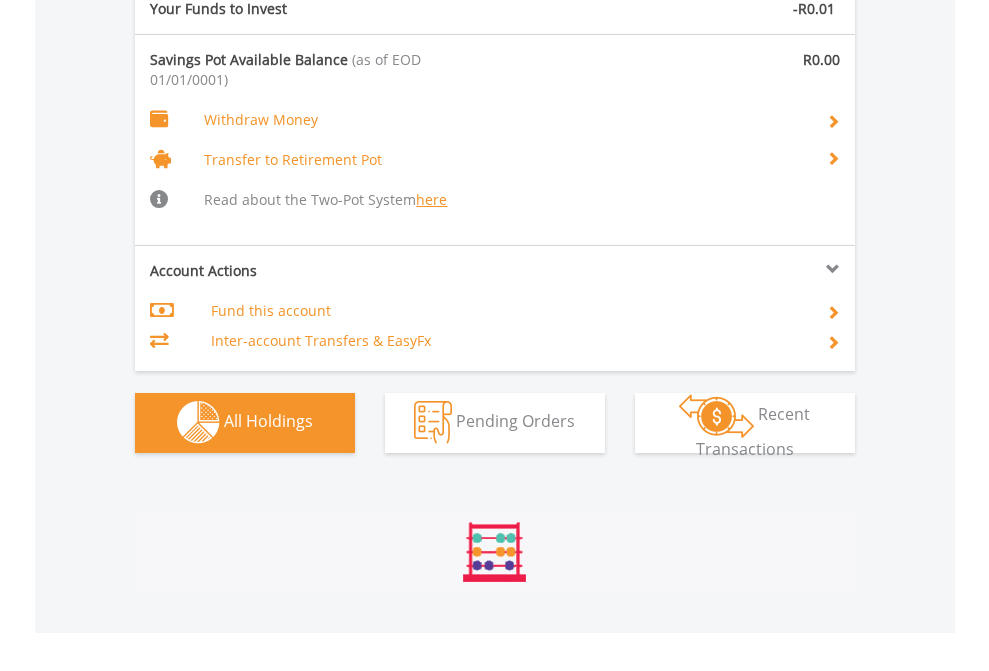 scroll, scrollTop: 999808, scrollLeft: 999687, axis: both 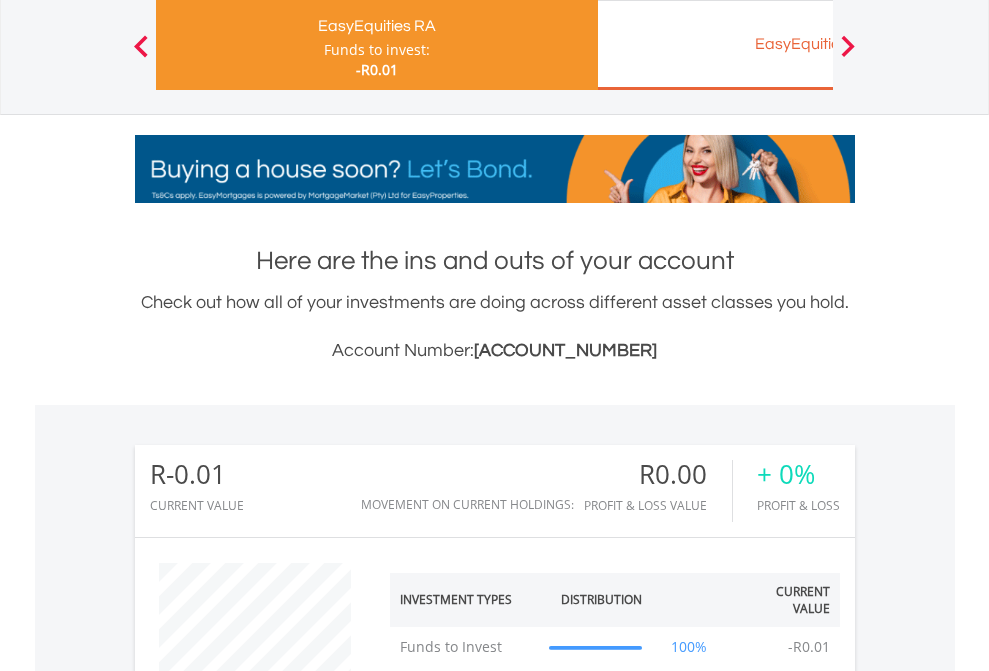 click on "EasyEquities EUR" at bounding box center (818, 44) 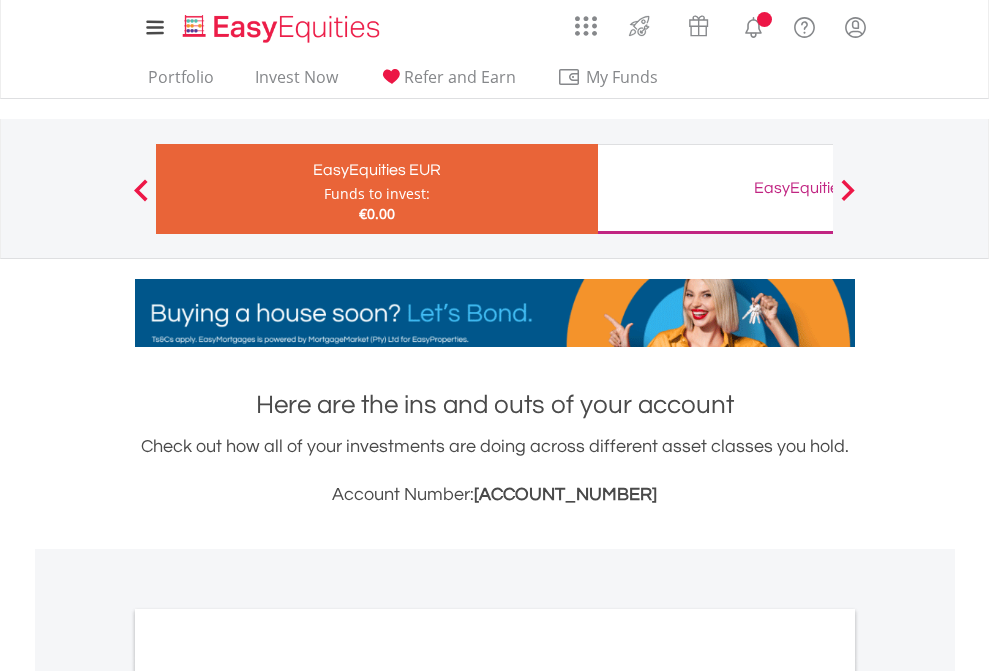 scroll, scrollTop: 0, scrollLeft: 0, axis: both 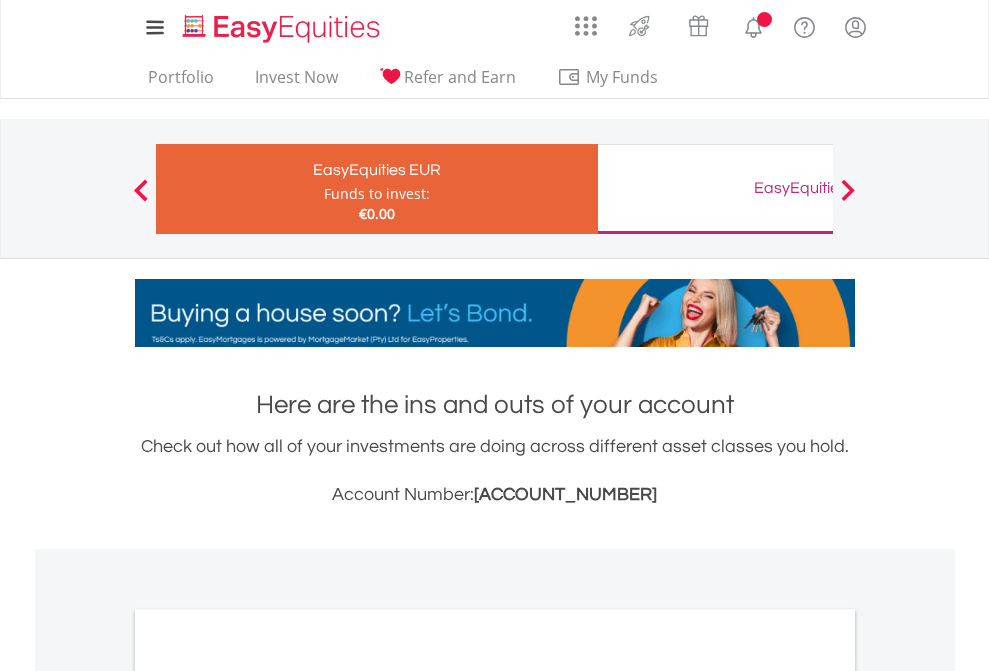 click on "All Holdings" at bounding box center (268, 1096) 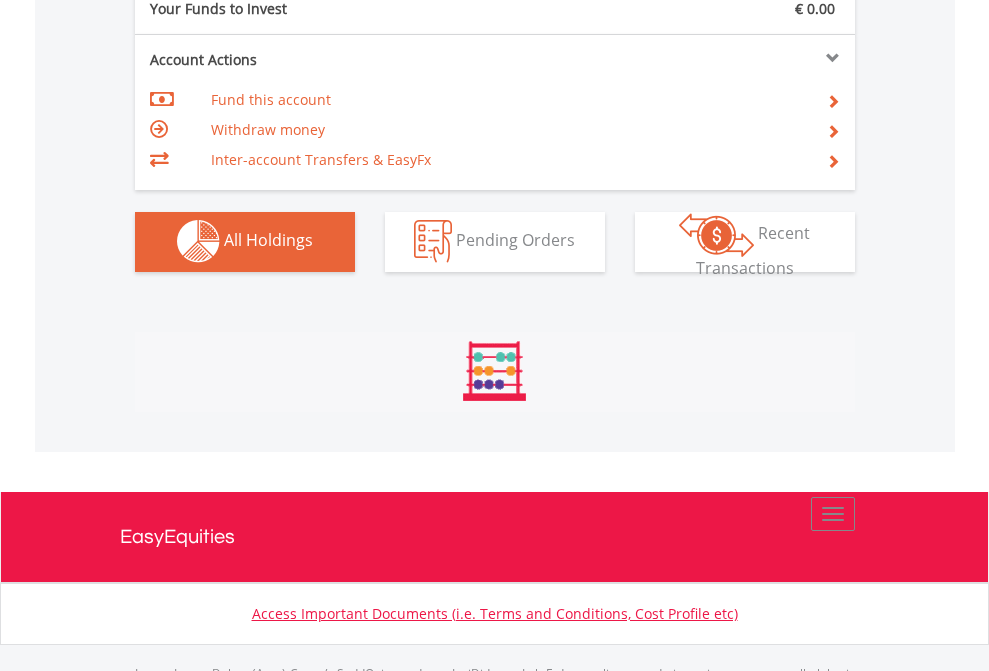 scroll, scrollTop: 999808, scrollLeft: 999687, axis: both 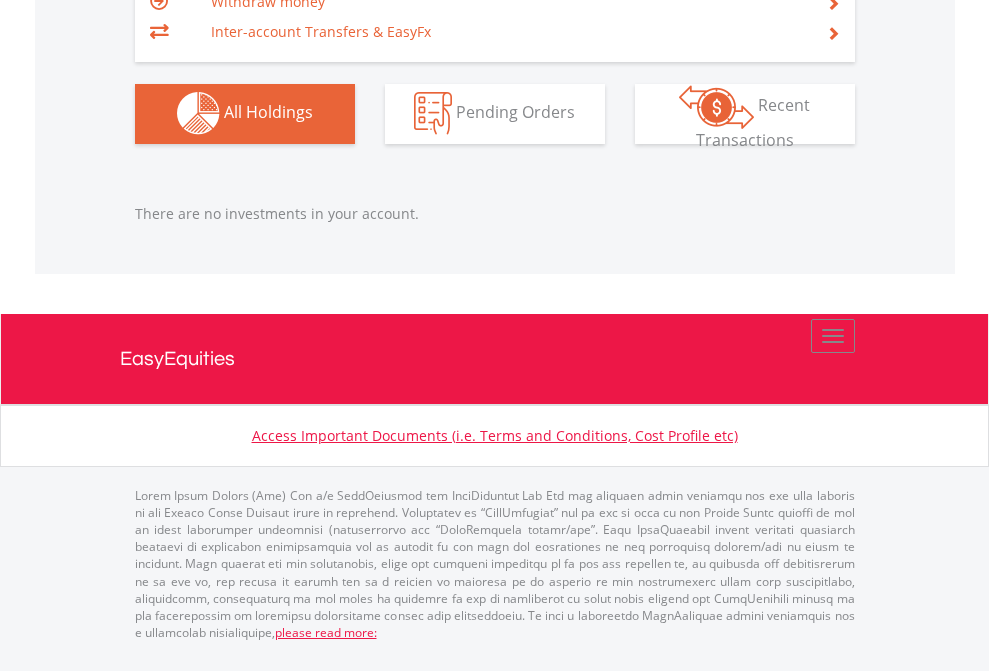 click on "EasyEquities GBP" at bounding box center [818, -1142] 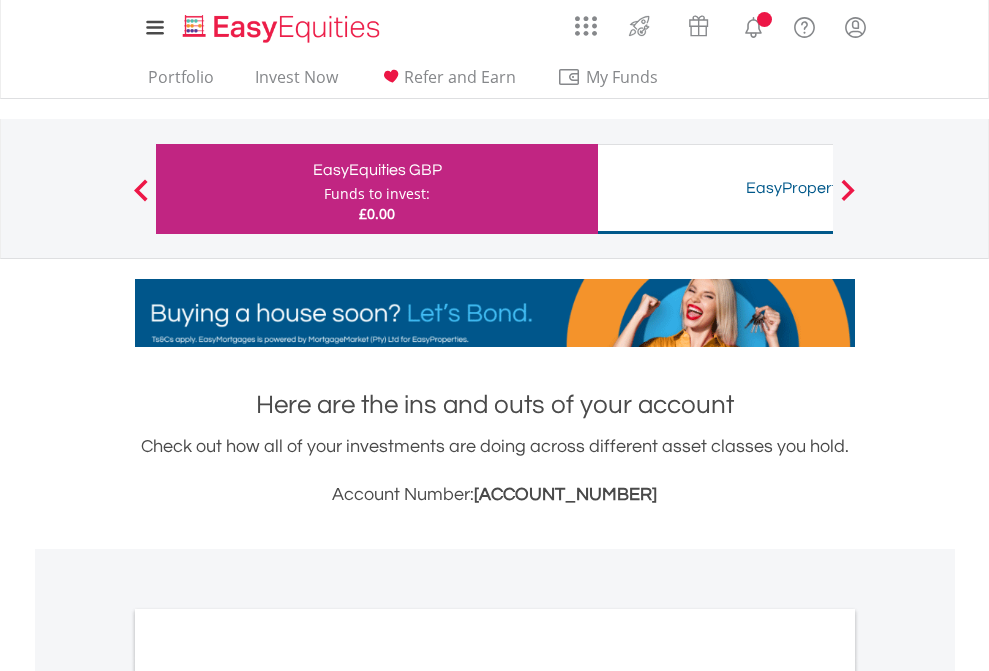 scroll, scrollTop: 1202, scrollLeft: 0, axis: vertical 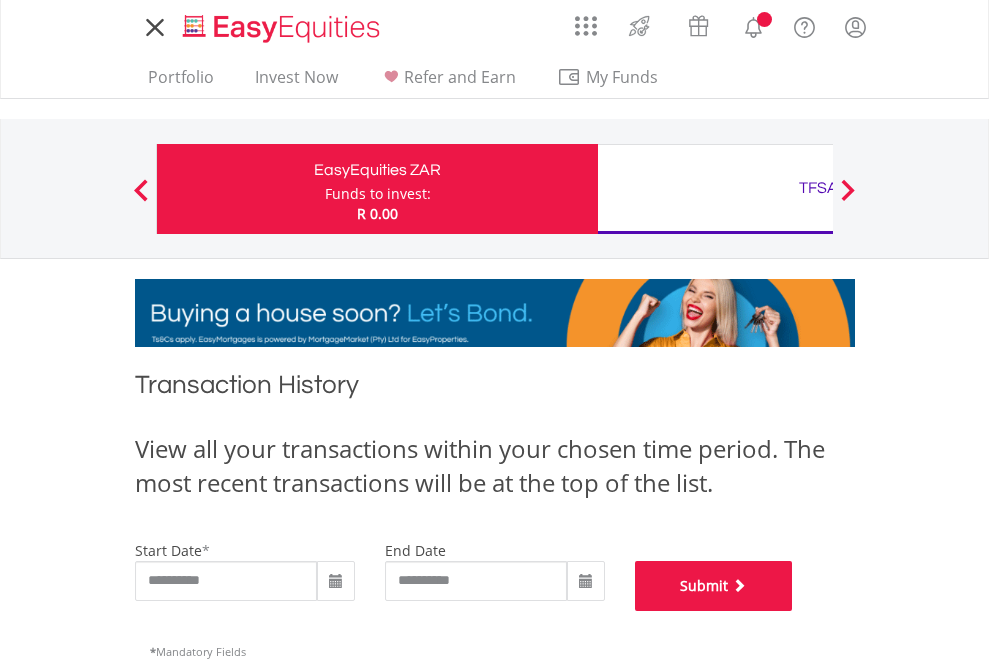 click on "Submit" at bounding box center (714, 586) 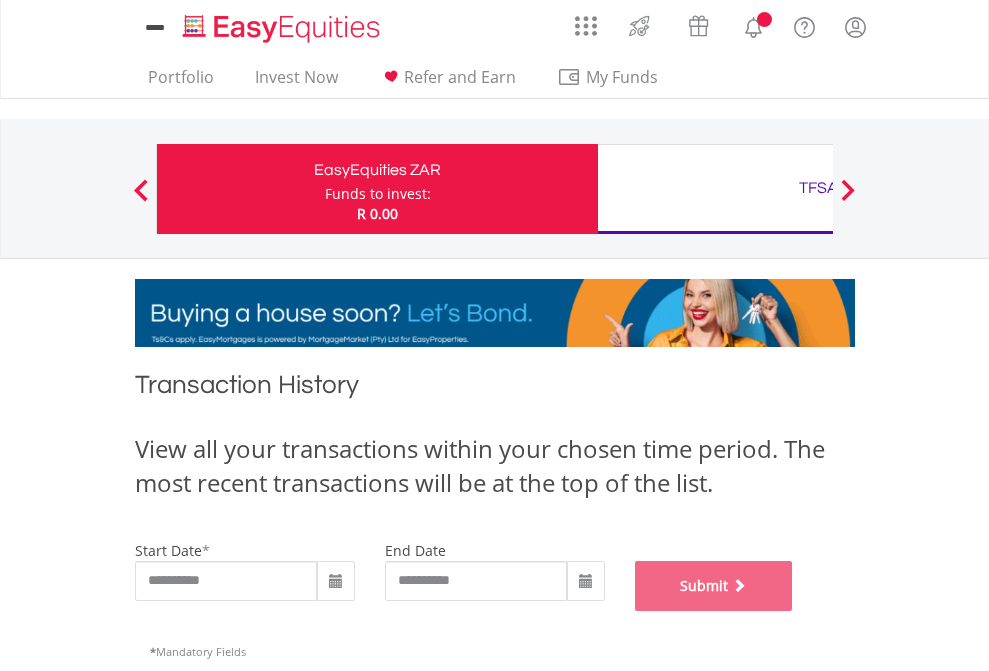 scroll, scrollTop: 811, scrollLeft: 0, axis: vertical 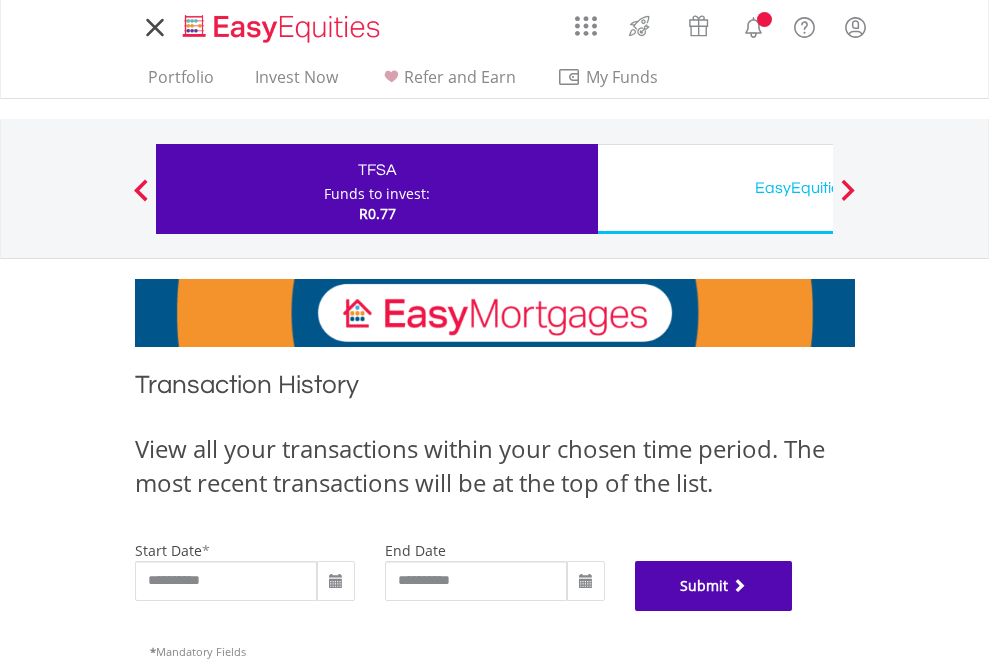 click on "Submit" at bounding box center [714, 586] 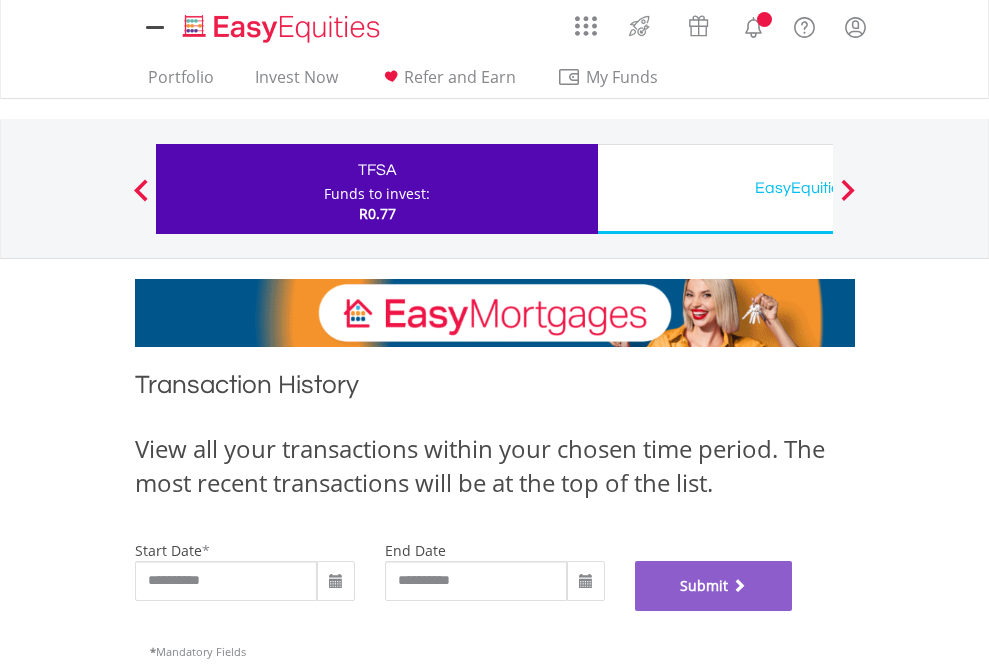 scroll, scrollTop: 811, scrollLeft: 0, axis: vertical 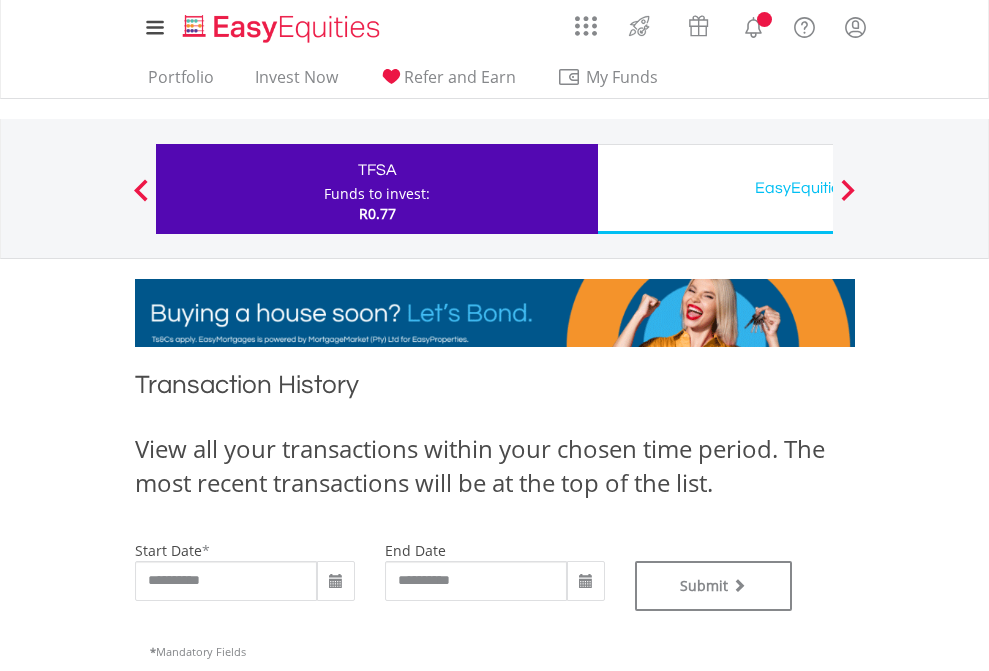 click on "EasyEquities USD" at bounding box center [818, 188] 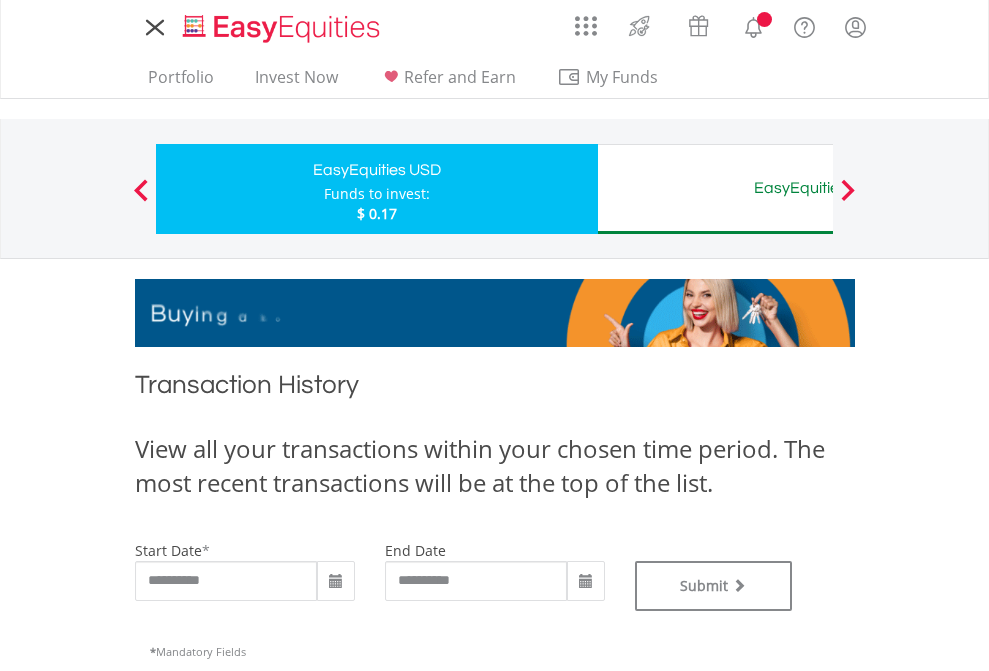 scroll, scrollTop: 0, scrollLeft: 0, axis: both 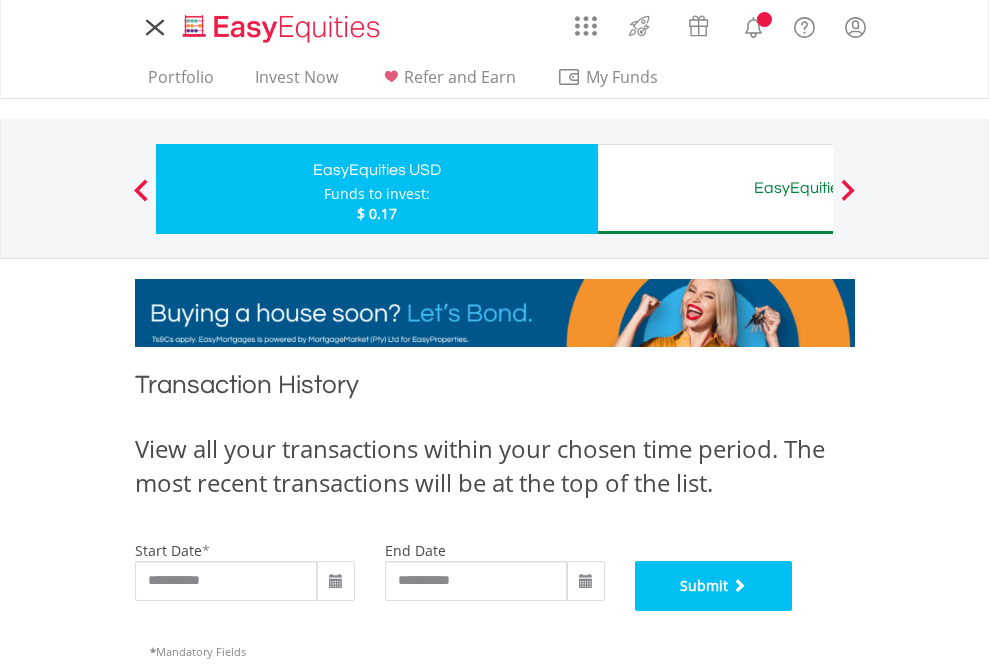 click on "Submit" at bounding box center (714, 586) 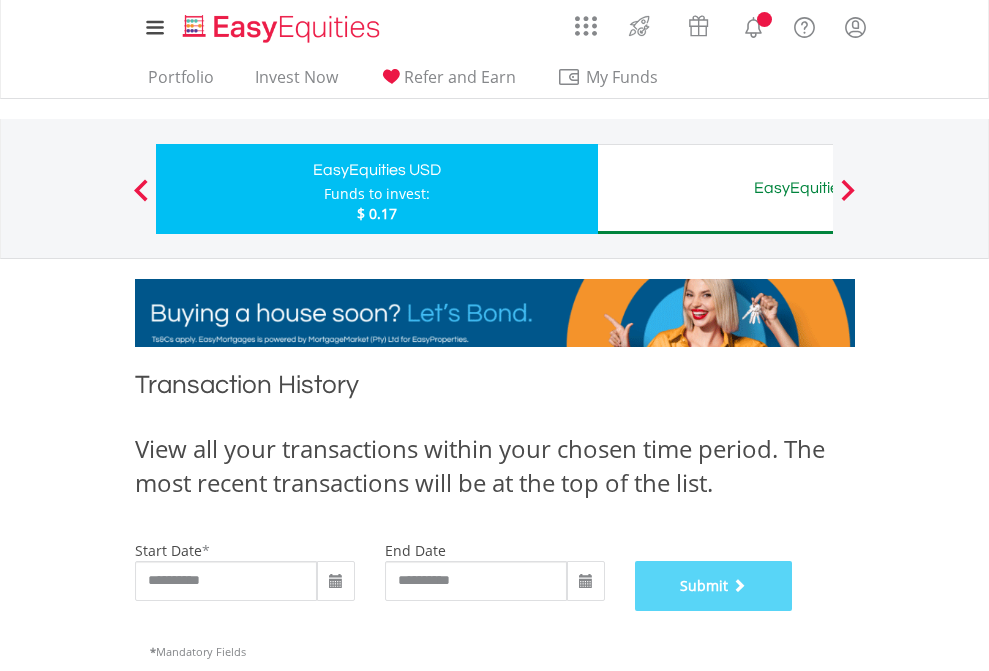 scroll, scrollTop: 811, scrollLeft: 0, axis: vertical 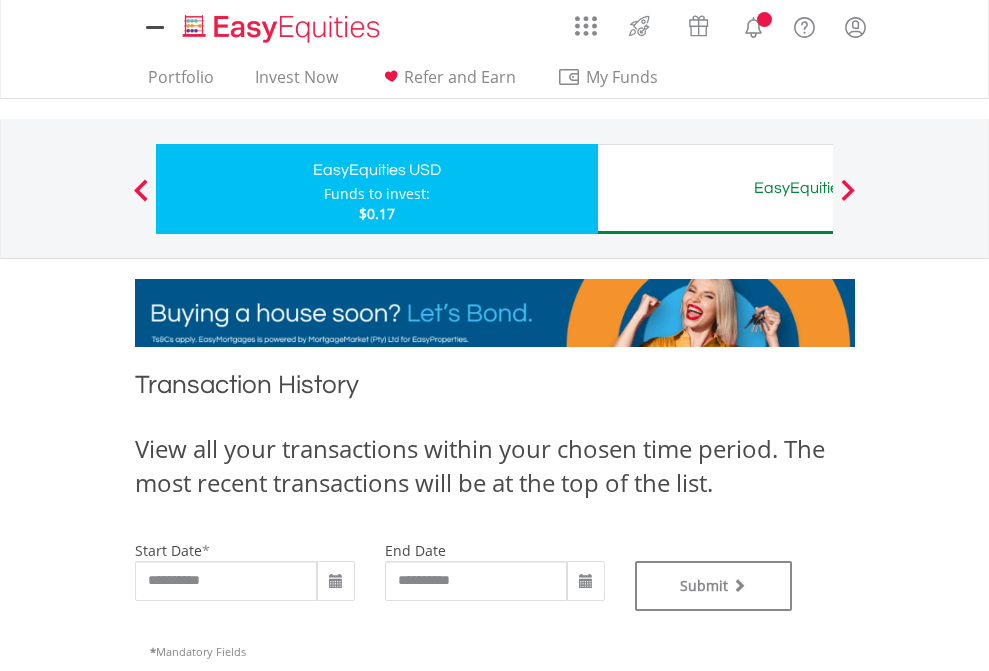 click on "EasyEquities AUD" at bounding box center (818, 188) 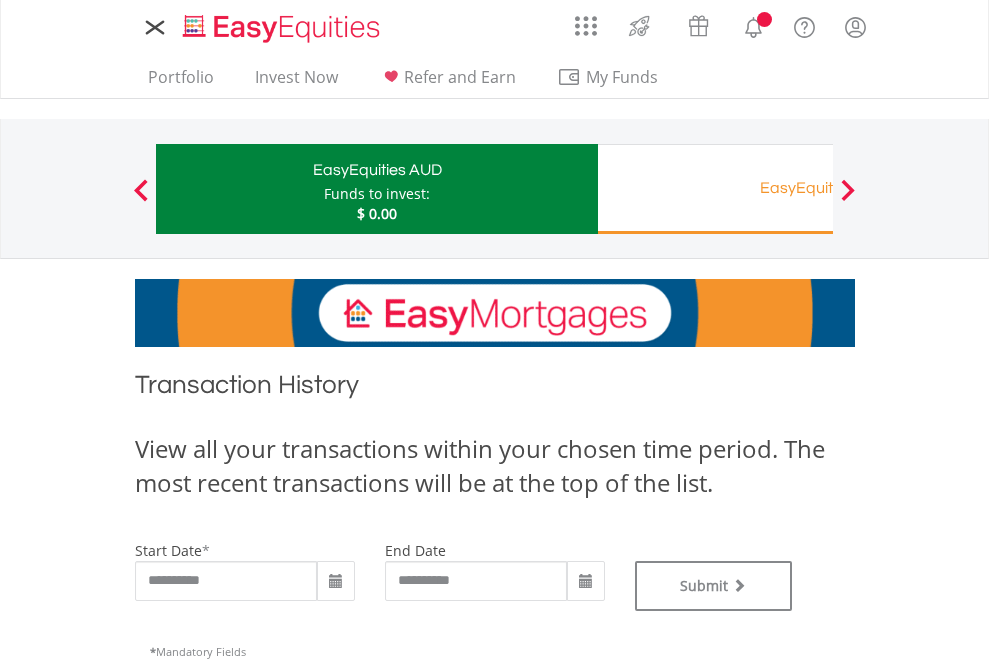 scroll, scrollTop: 0, scrollLeft: 0, axis: both 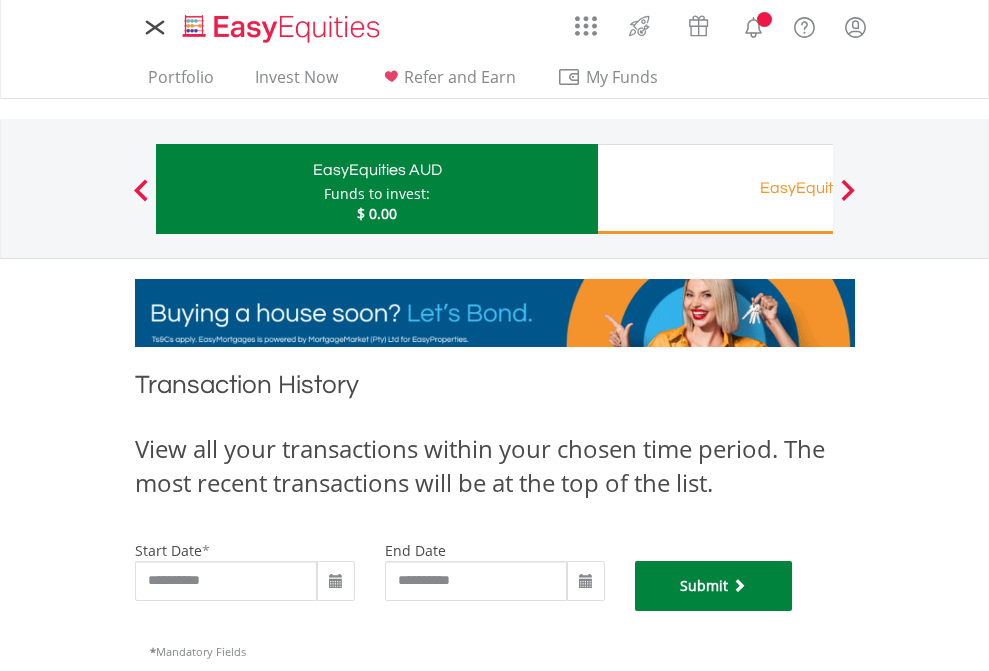 click on "Submit" at bounding box center (714, 586) 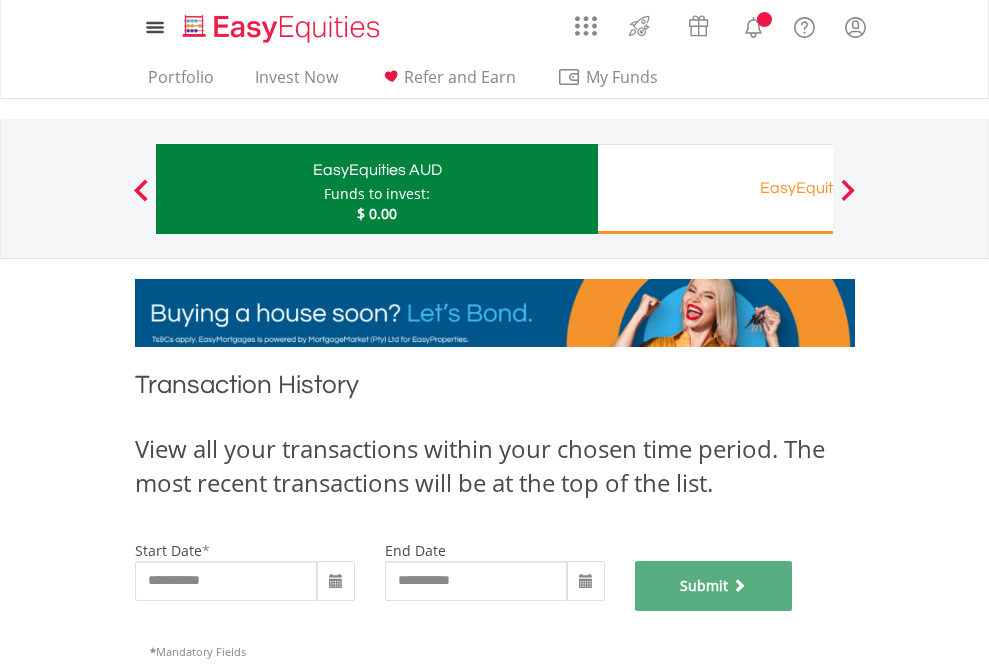scroll, scrollTop: 811, scrollLeft: 0, axis: vertical 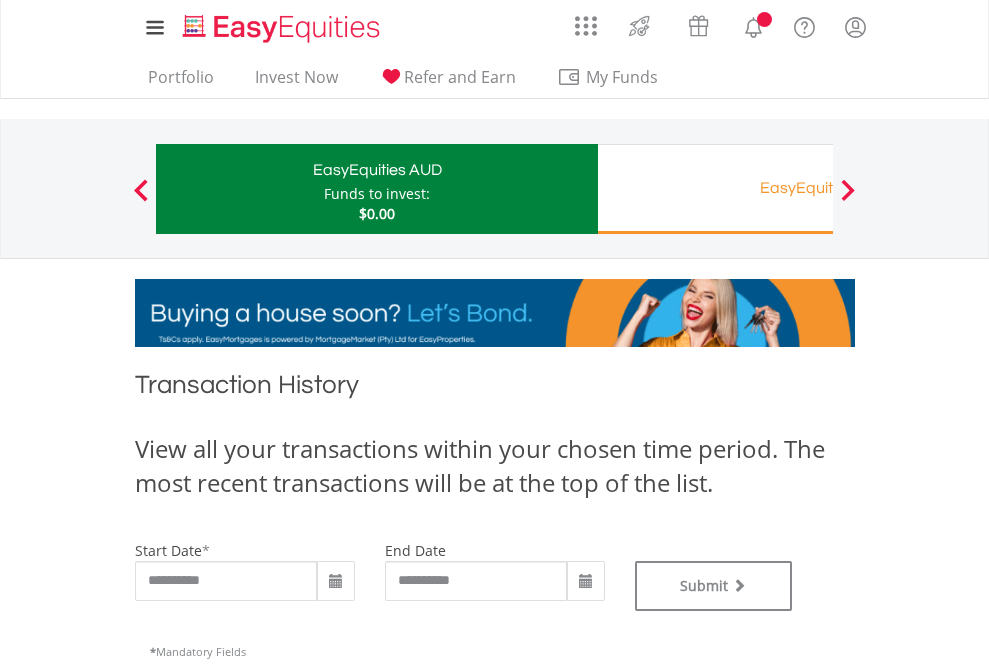 click on "EasyEquities RA" at bounding box center [818, 188] 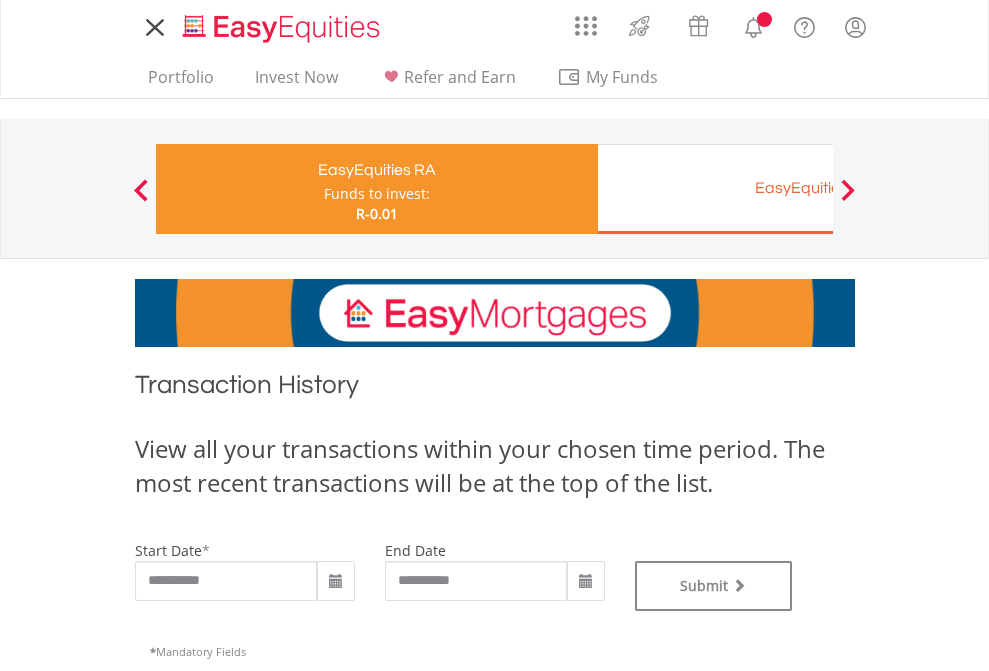 scroll, scrollTop: 0, scrollLeft: 0, axis: both 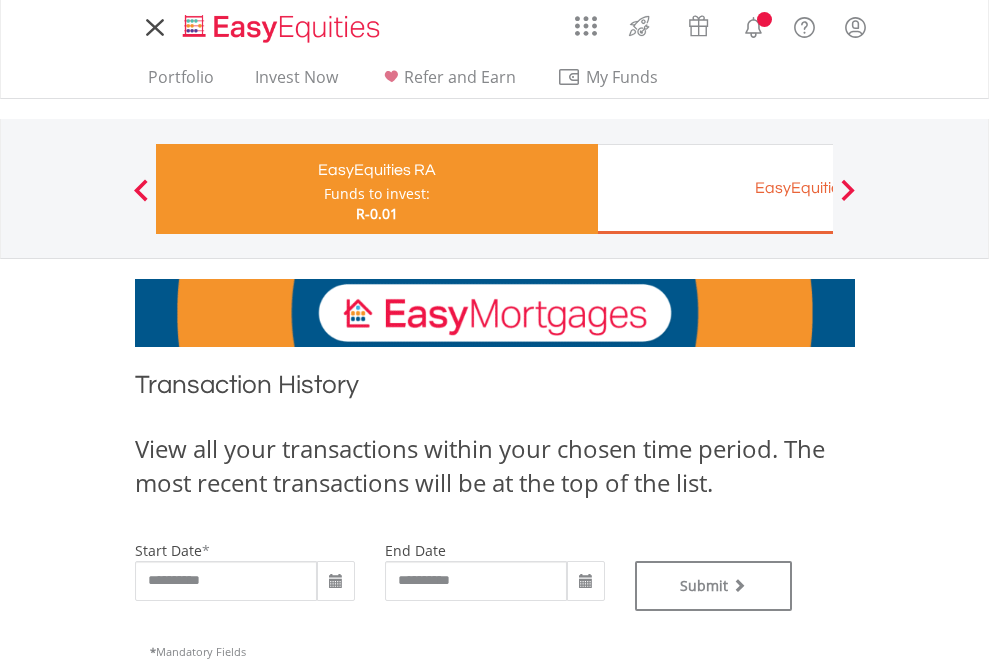 type on "**********" 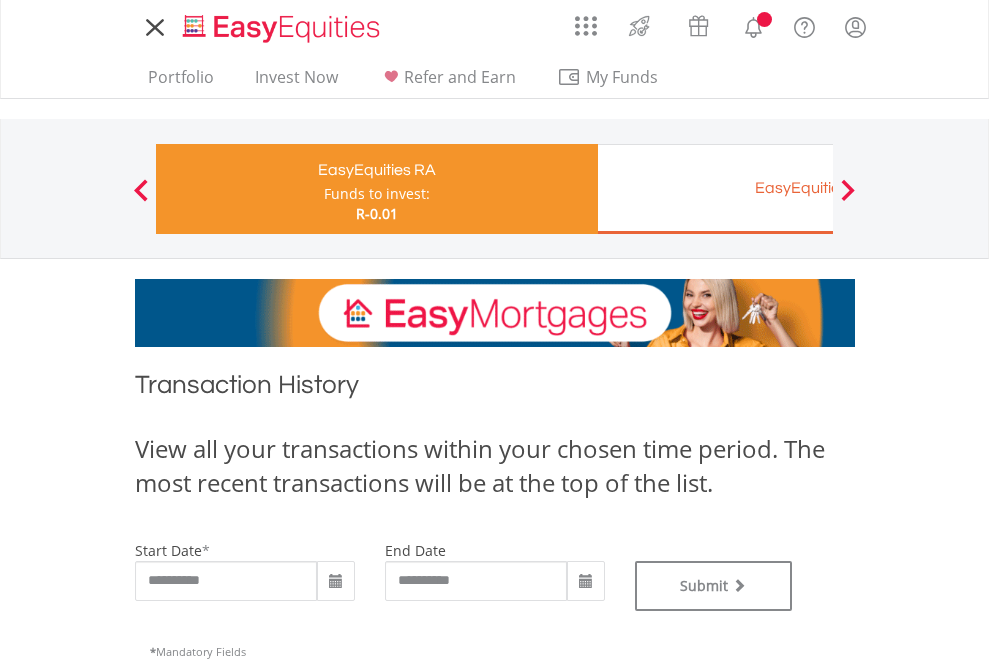 type on "**********" 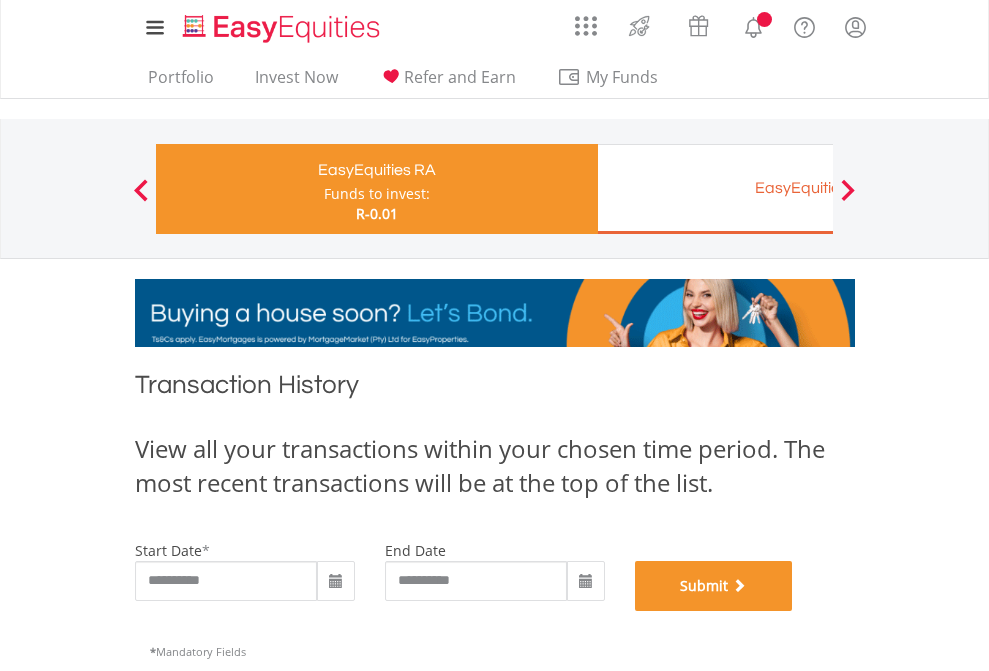 click on "Submit" at bounding box center [714, 586] 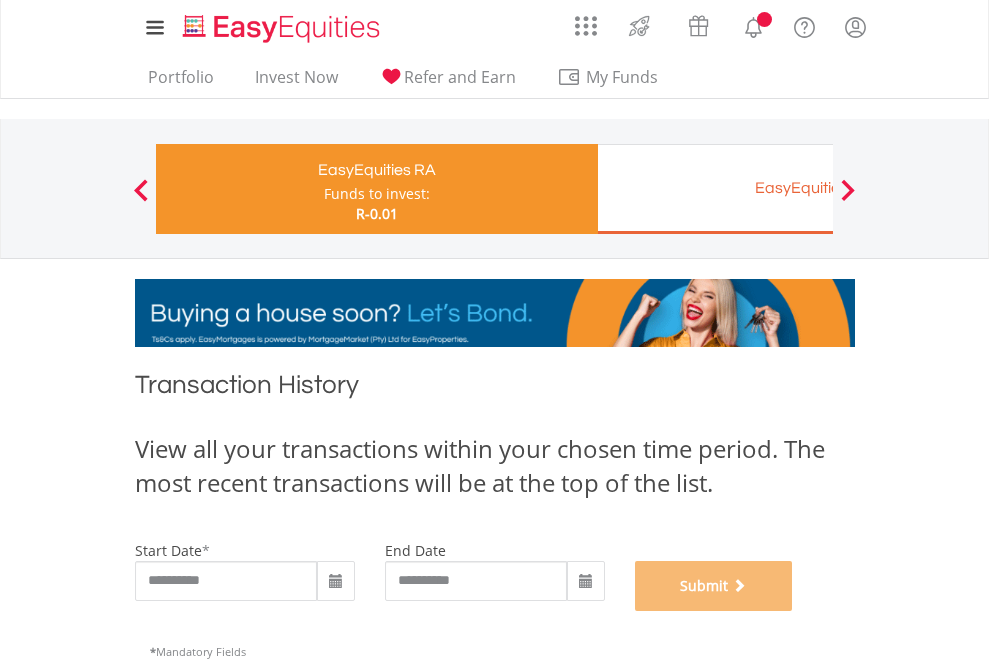 scroll, scrollTop: 811, scrollLeft: 0, axis: vertical 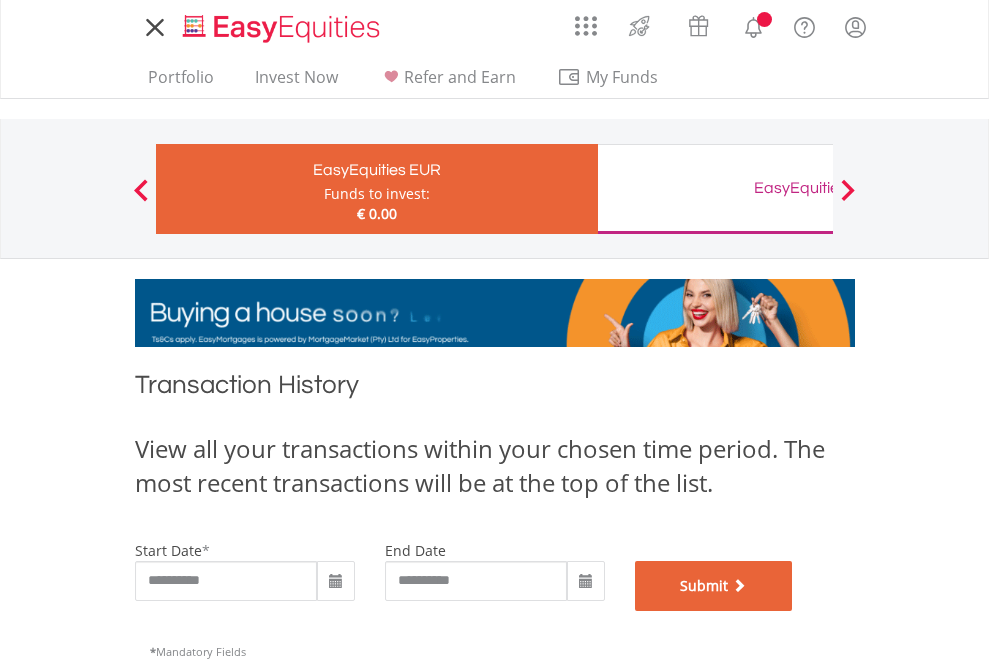 click on "Submit" at bounding box center (714, 586) 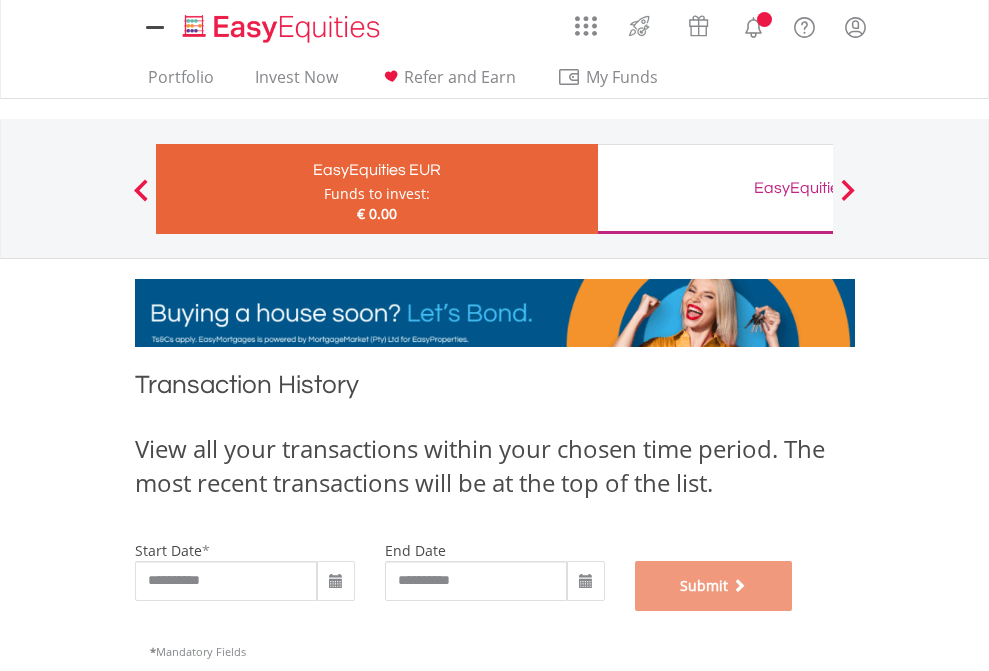 scroll, scrollTop: 811, scrollLeft: 0, axis: vertical 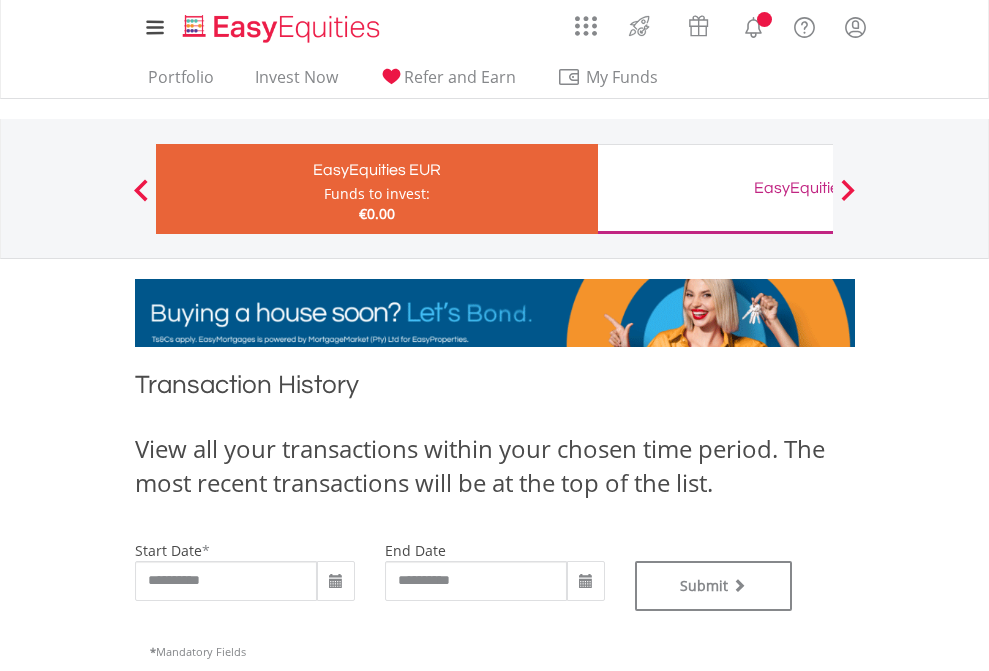 click on "EasyEquities GBP" at bounding box center [818, 188] 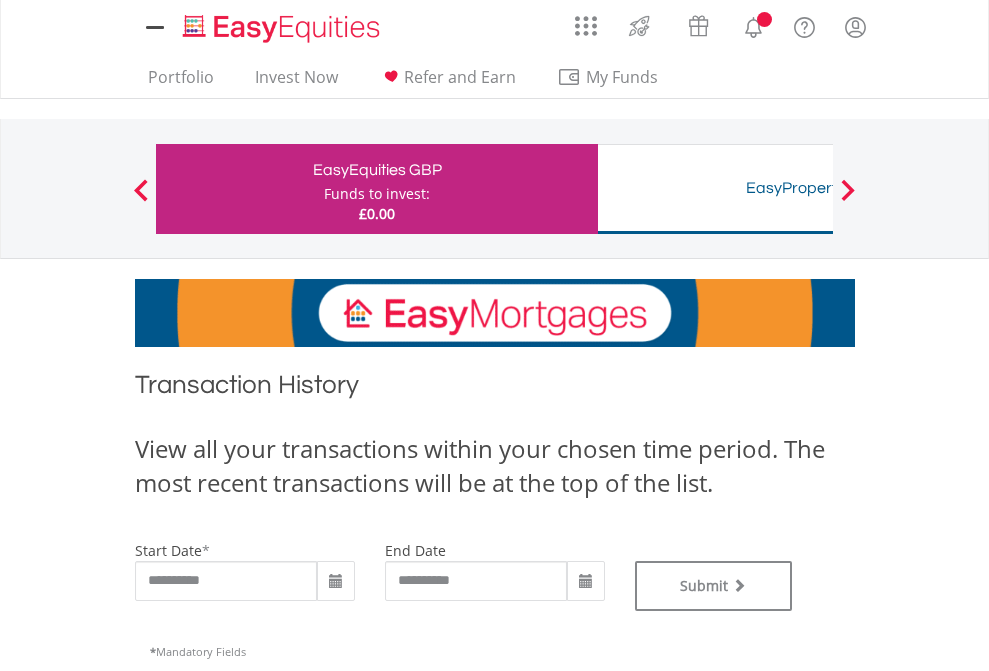 scroll, scrollTop: 0, scrollLeft: 0, axis: both 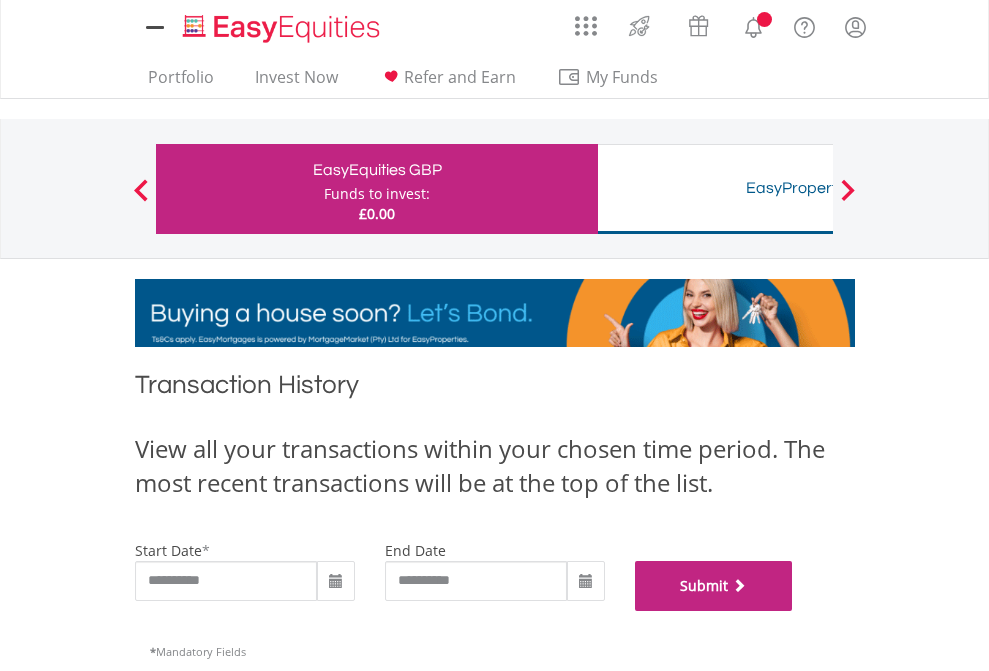 click on "Submit" at bounding box center [714, 586] 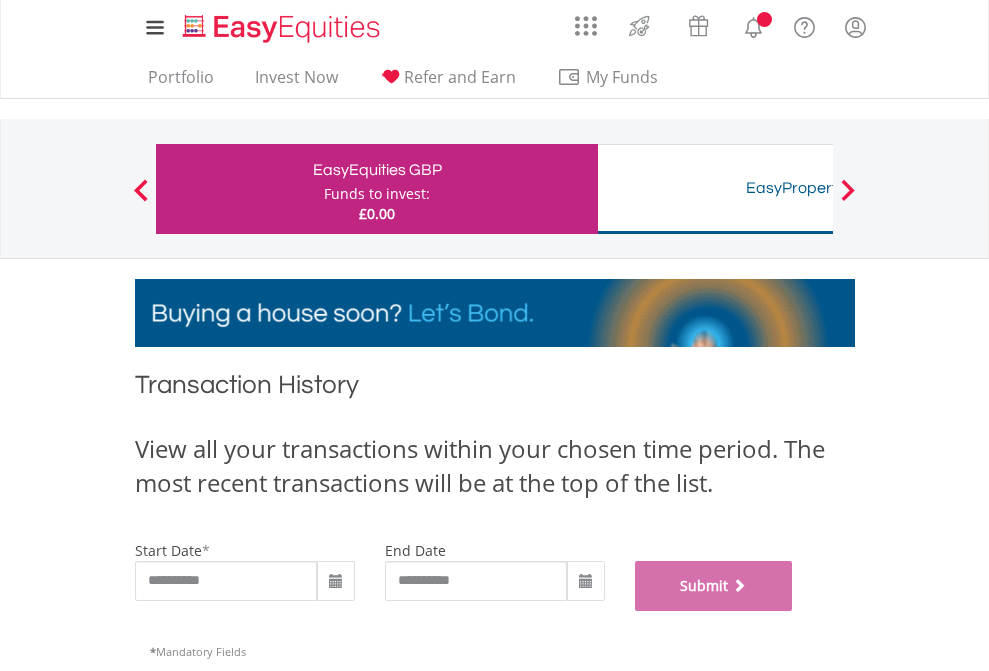 scroll, scrollTop: 811, scrollLeft: 0, axis: vertical 